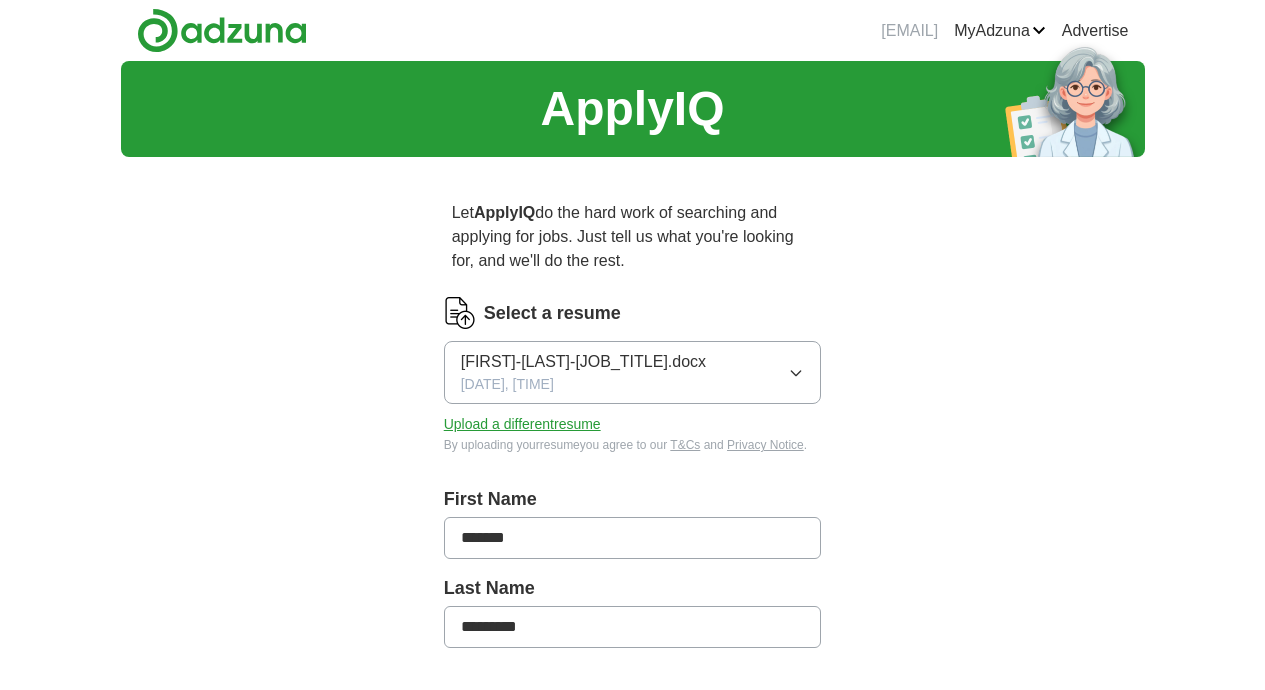 scroll, scrollTop: 0, scrollLeft: 0, axis: both 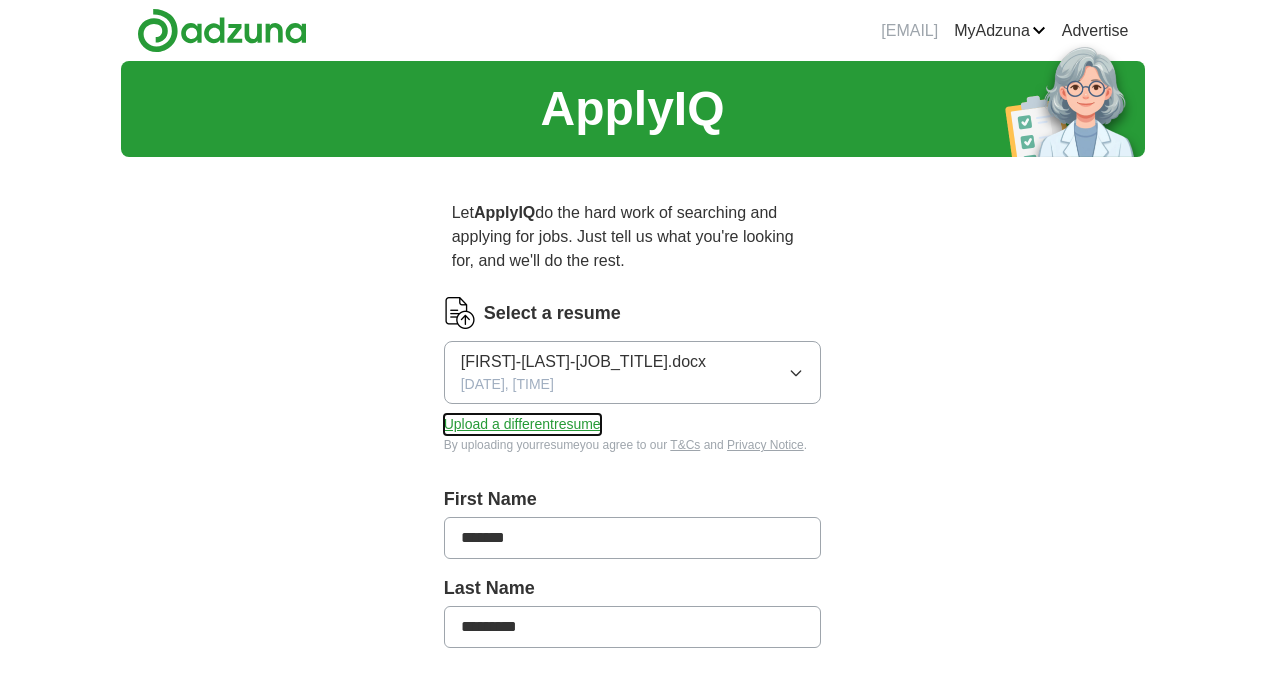 click on "Upload a different  resume" at bounding box center [522, 424] 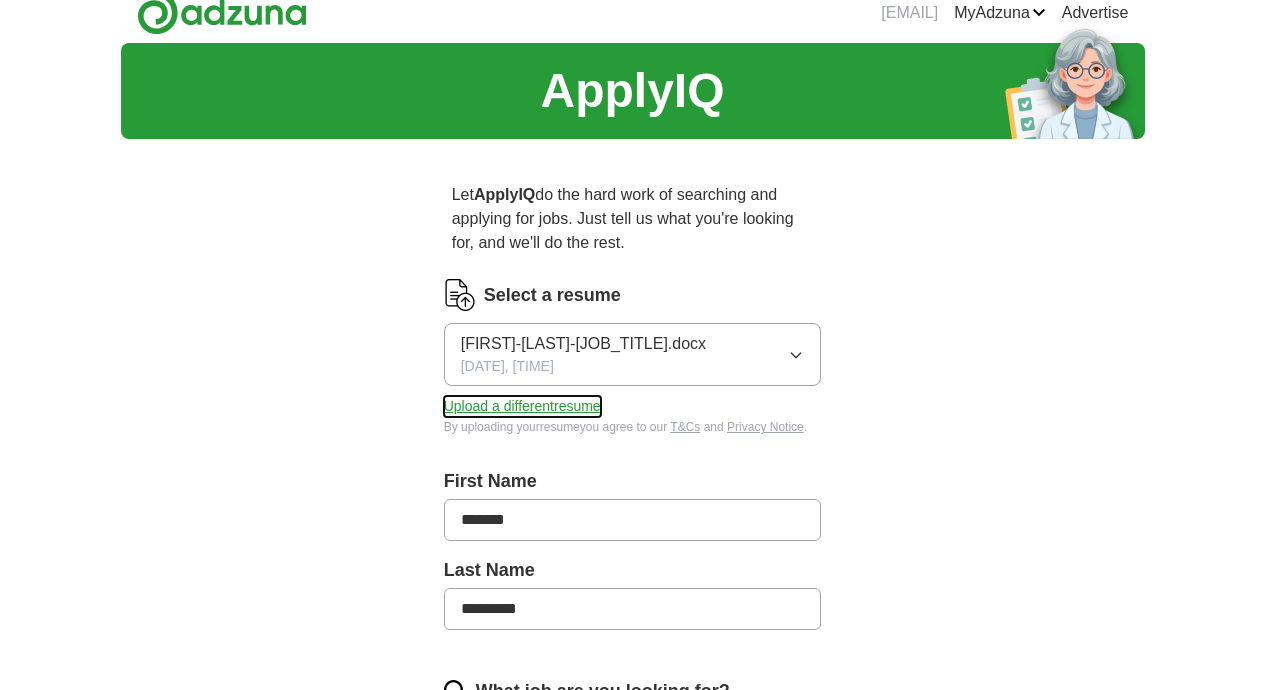 scroll, scrollTop: 23, scrollLeft: 0, axis: vertical 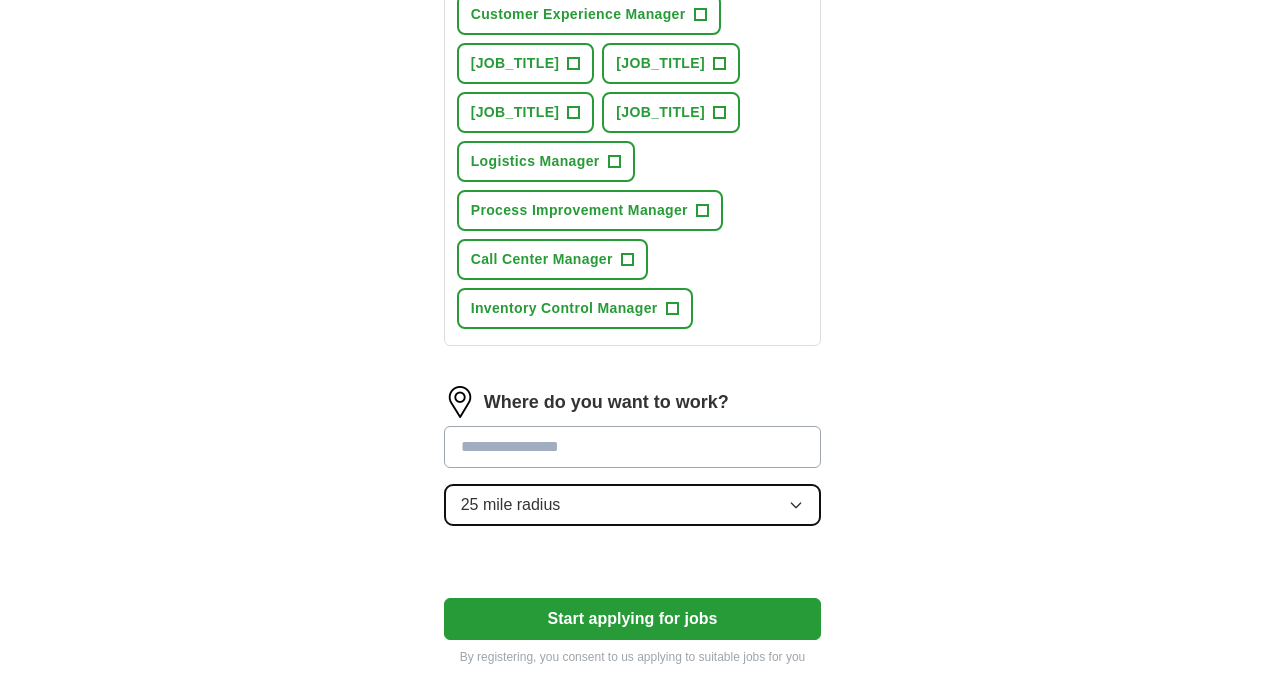 click on "25 mile radius" at bounding box center [633, 505] 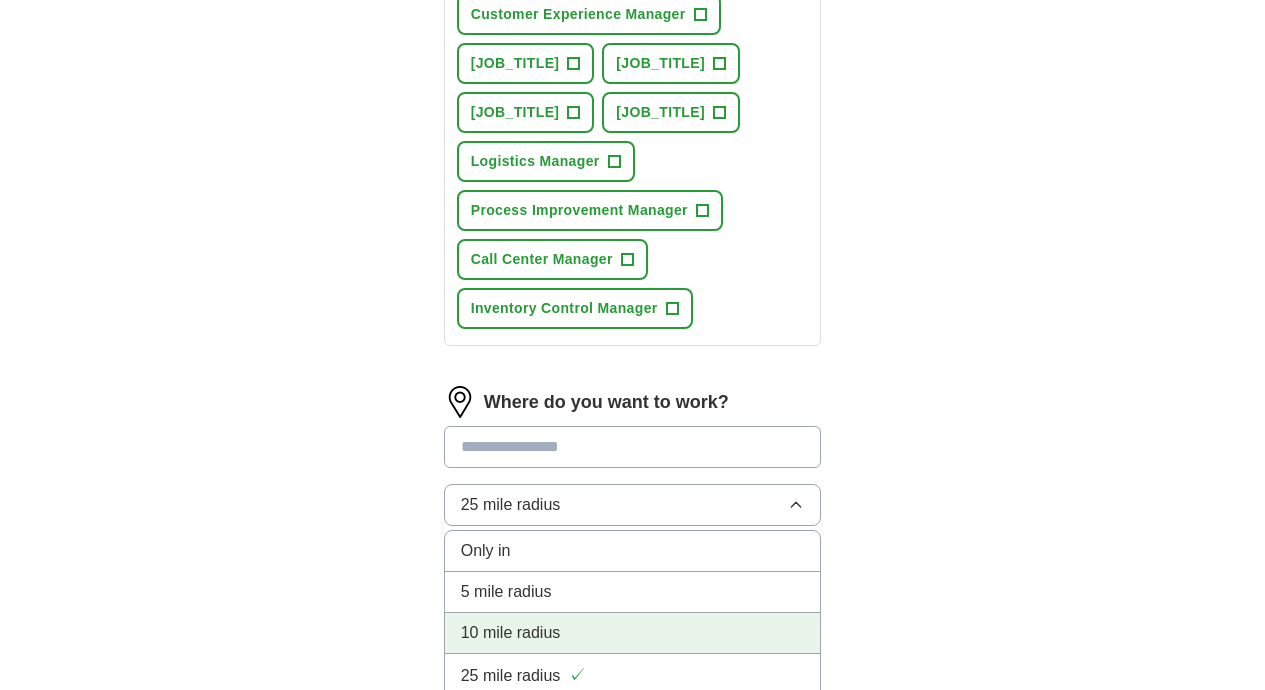 click on "10 mile radius" at bounding box center [633, 633] 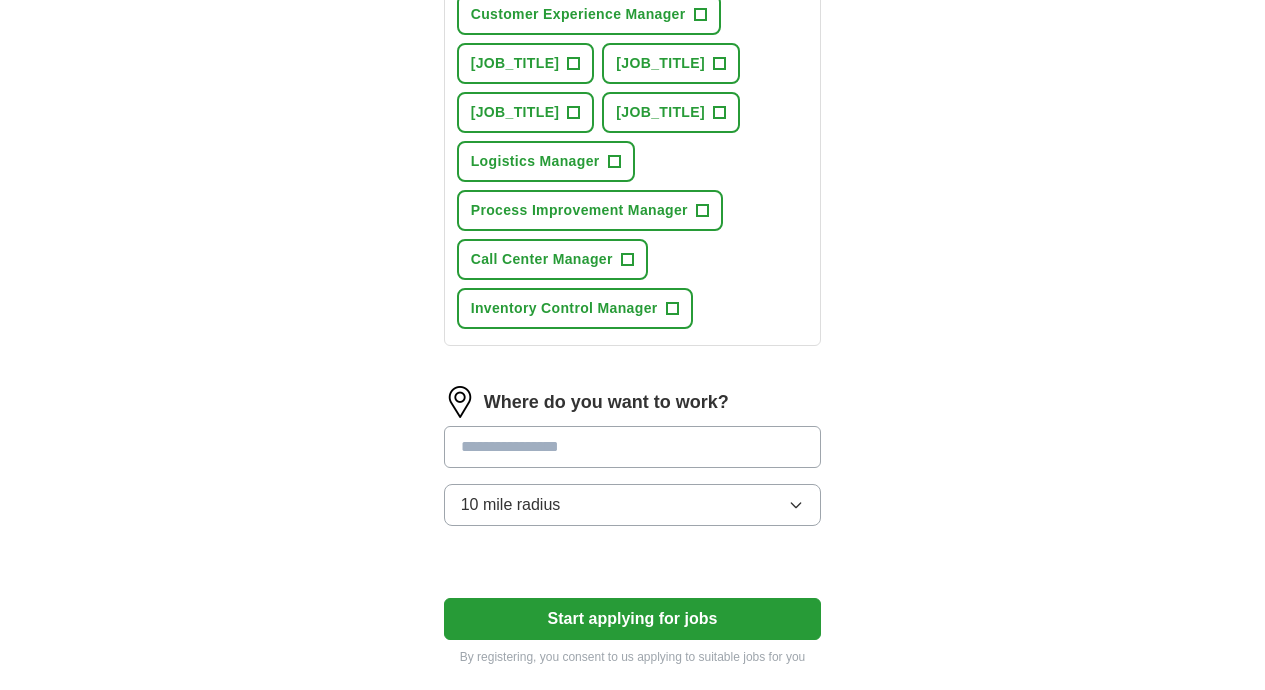 click at bounding box center [633, 447] 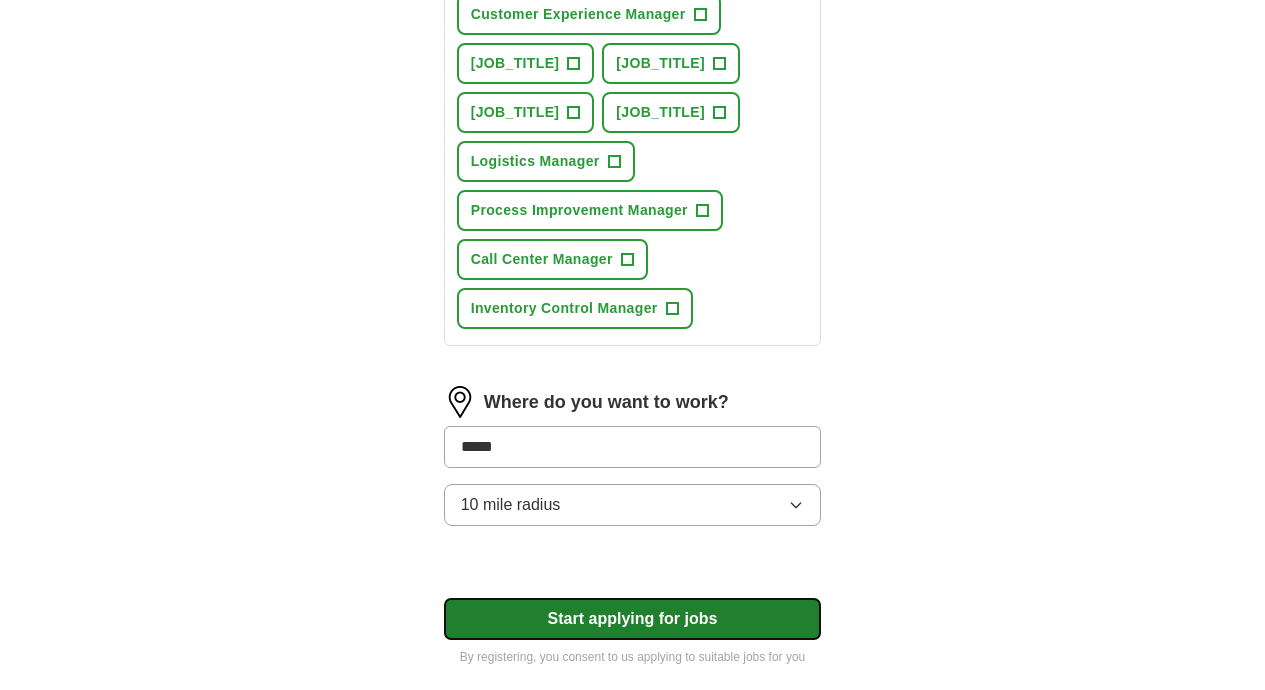 click on "Select a resume [FIRST]-[LAST]-[JOB_TITLE].docx [DATE], [TIME] Upload a different resume By uploading your resume you agree to our T&Cs and Privacy Notice. First Name ******* Last Name ********* What job are you looking for? Enter or select a minimum of 3 job titles (4-8 recommended) [JOB_TITLE] + [JOB_TITLE] + [JOB_TITLE] + [JOB_TITLE] + [JOB_TITLE] + [JOB_TITLE] + [JOB_TITLE] + [JOB_TITLE] + [JOB_TITLE] + [JOB_TITLE] + Where do you want to work? ***** 10 mile radius Start applying for jobs By registering, you consent to us applying to suitable jobs for you" at bounding box center [633, 40] 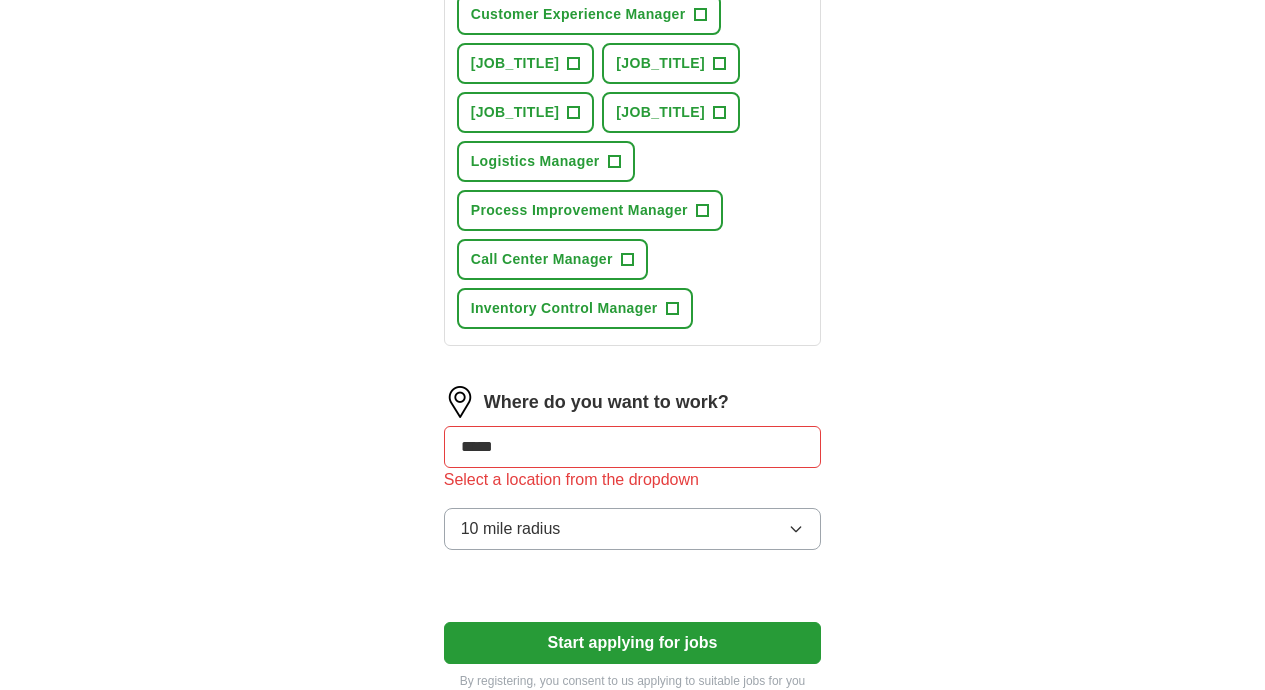 click on "*****" at bounding box center [633, 447] 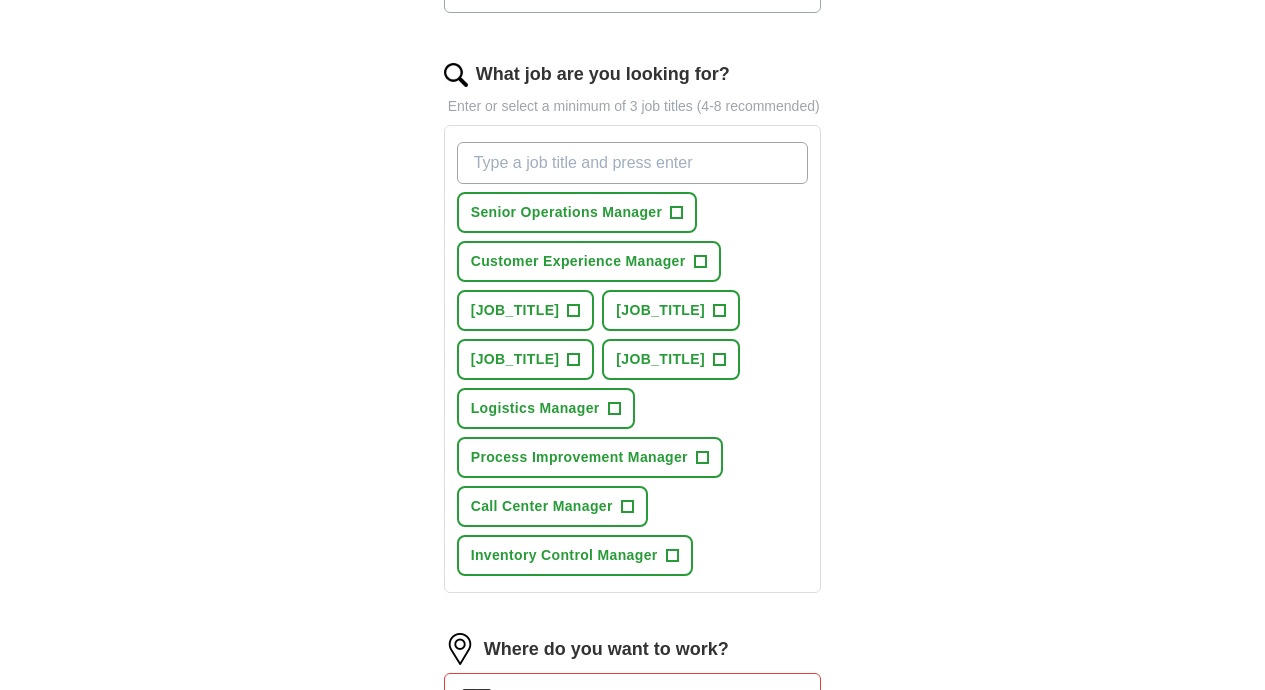 scroll, scrollTop: 712, scrollLeft: 0, axis: vertical 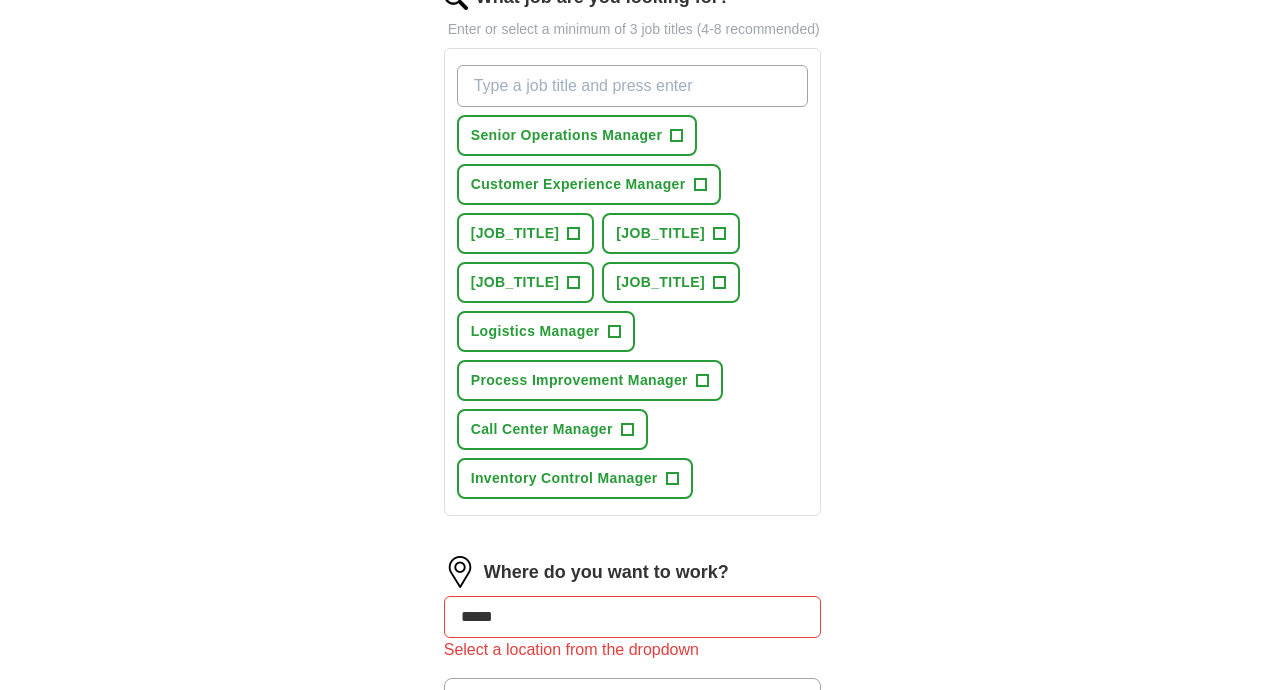 click on "*****" at bounding box center (633, 617) 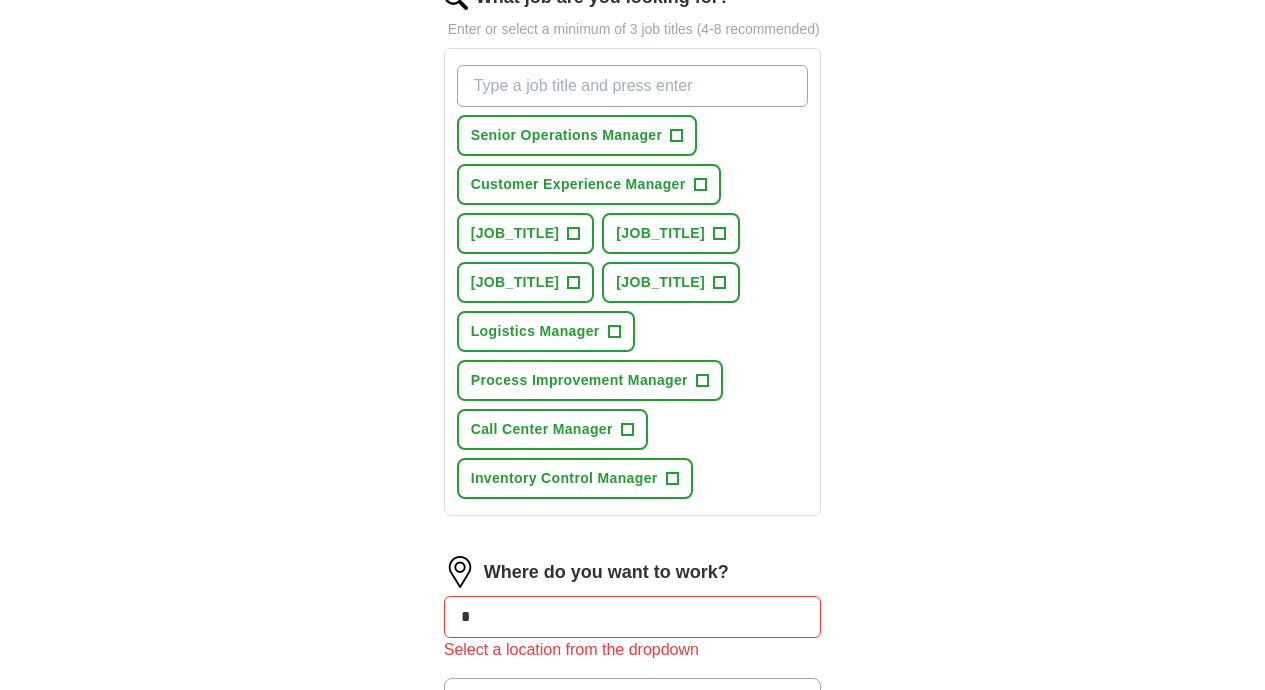 type on "*" 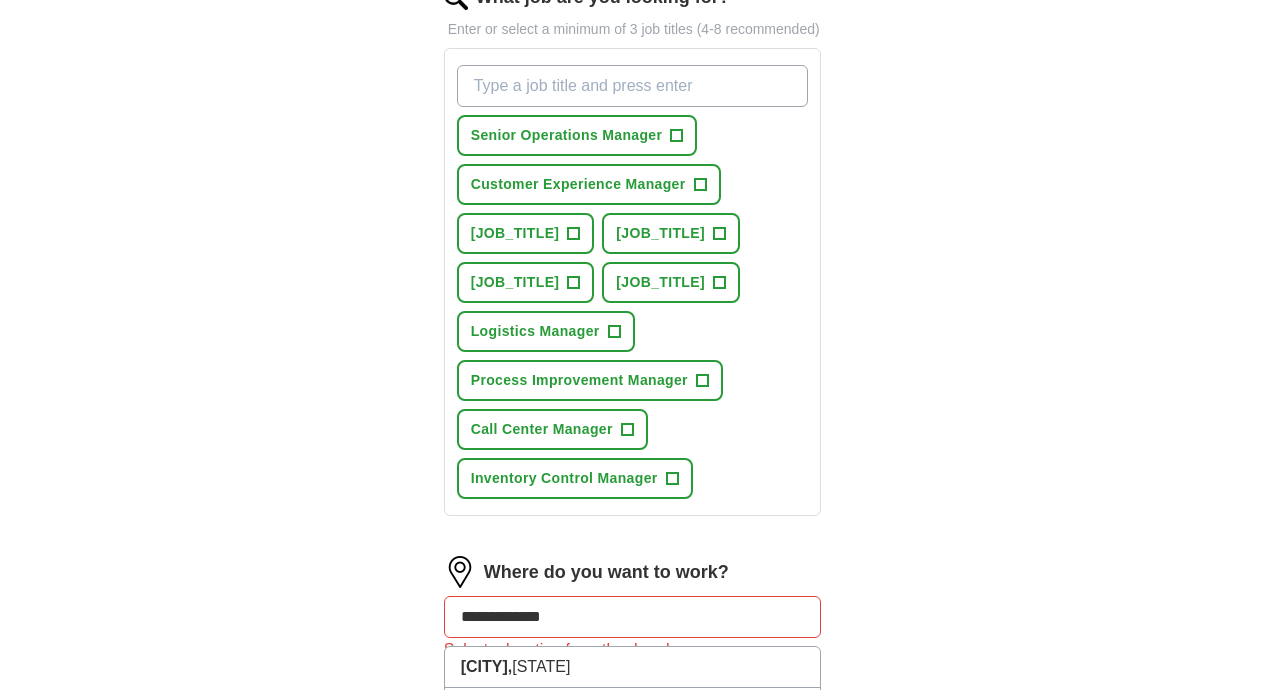 type on "**********" 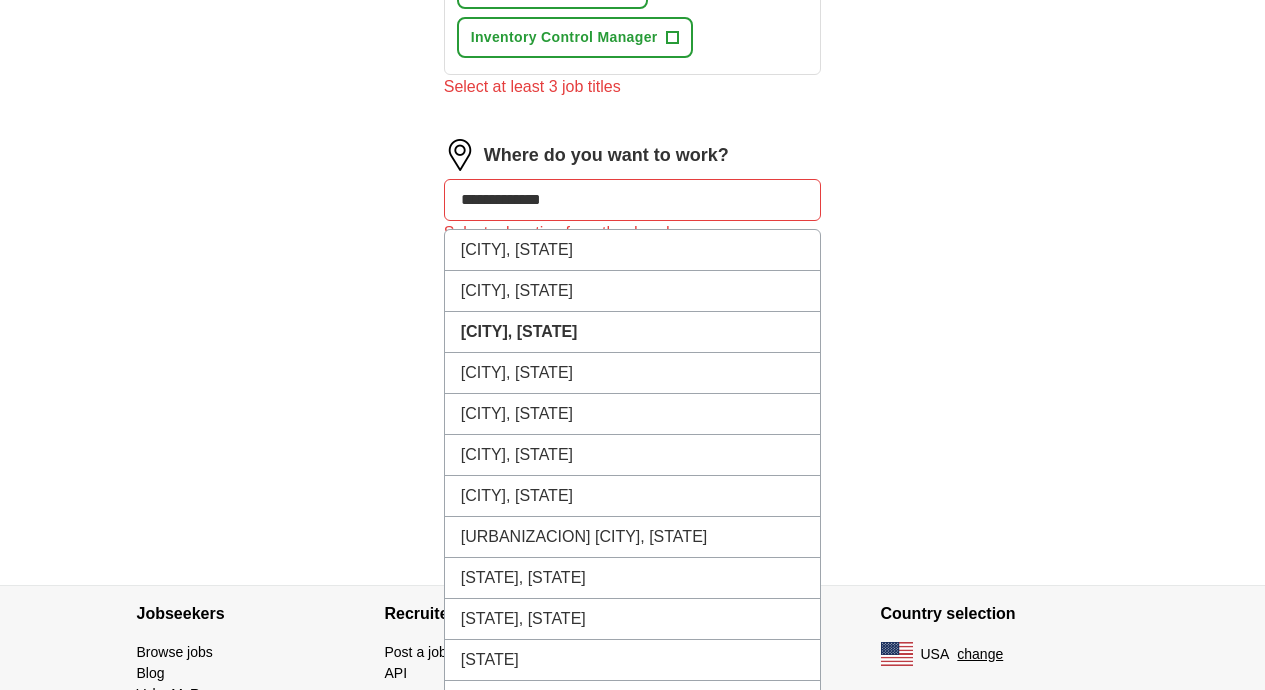 scroll, scrollTop: 1156, scrollLeft: 0, axis: vertical 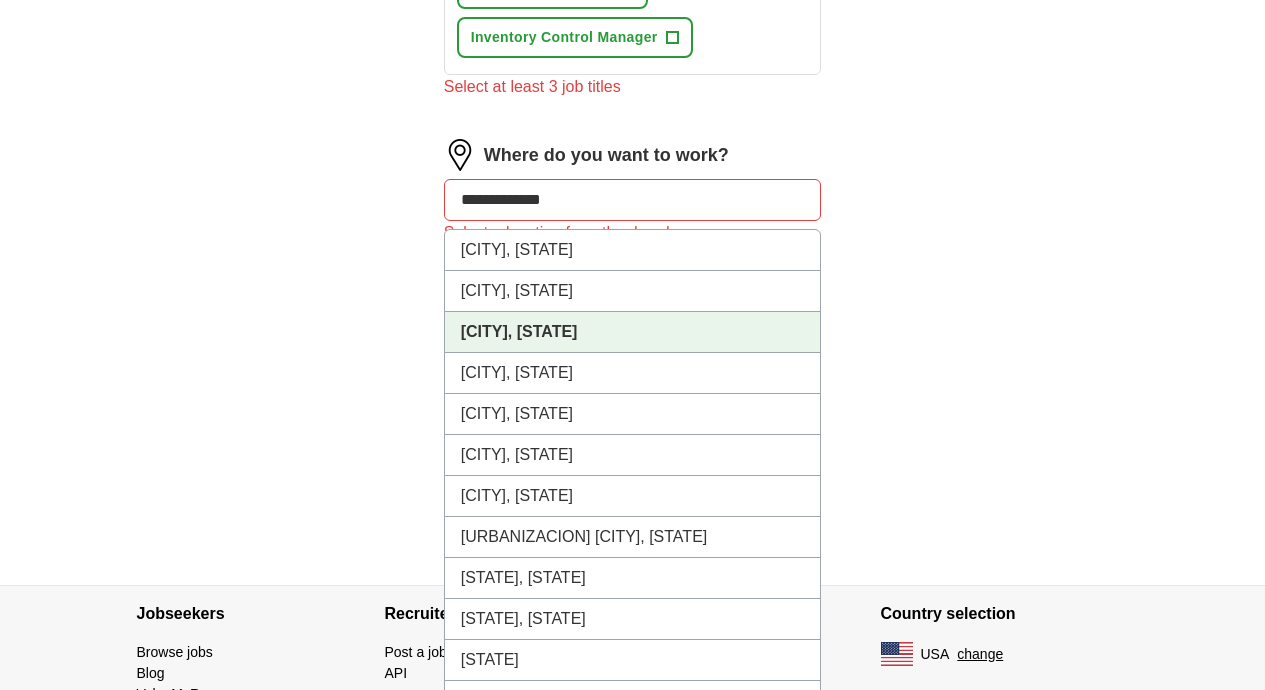 click on "[CITY], [STATE]" at bounding box center (633, 332) 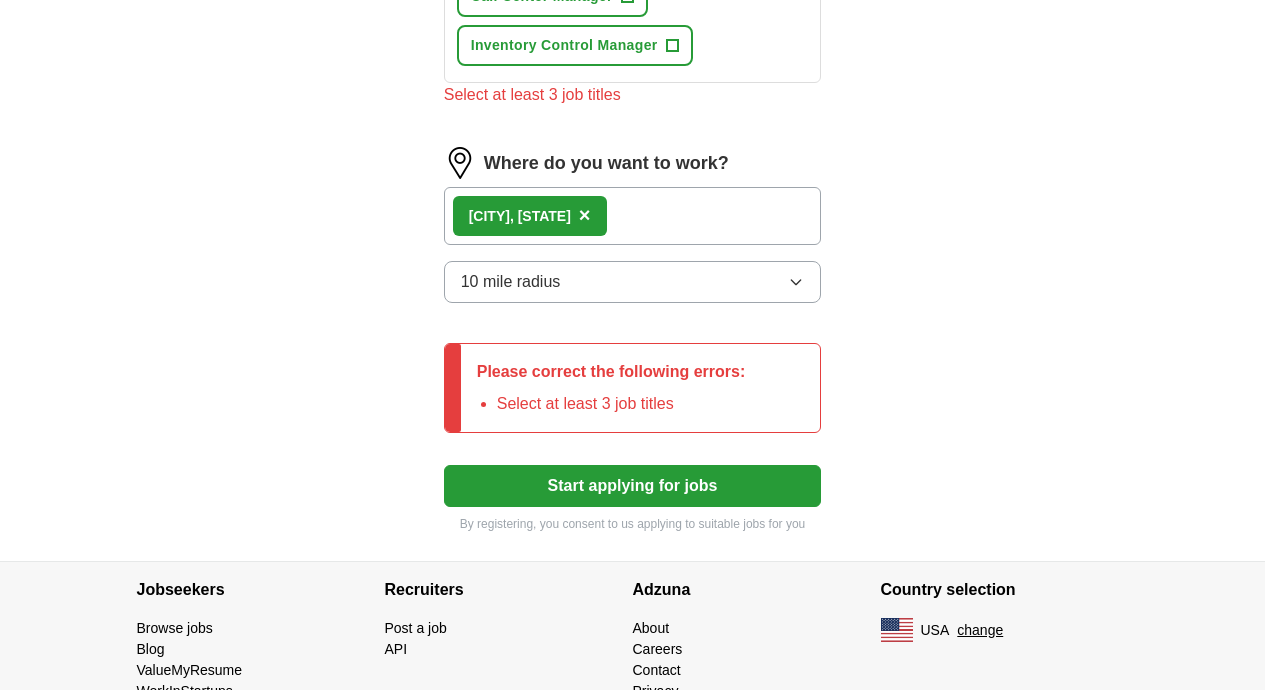 click on "ApplyIQ Let ApplyIQ do the hard work of searching and applying for jobs. Just tell us what you're looking for, and we'll do the rest. Select a resume [FIRST]-[LAST]-[JOB_TITLE].docx [DATE], [TIME] Upload a different resume By uploading your resume you agree to our T&Cs and Privacy Notice. First Name ******* Last Name ********* What job are you looking for? Enter or select a minimum of 3 job titles (4-8 recommended) [JOB_TITLE] + [JOB_TITLE] + [JOB_TITLE] + [JOB_TITLE] + [JOB_TITLE] + [JOB_TITLE] + [JOB_TITLE] + [JOB_TITLE] + [JOB_TITLE] + [JOB_TITLE] + Select at least 3 job titles Where do you want to work? [CITY], [STATE] × 10 mile radius Please correct the following errors: Select at least 3 job titles Start applying for jobs By registering, you consent to us applying to suitable jobs for you" at bounding box center (633, -262) 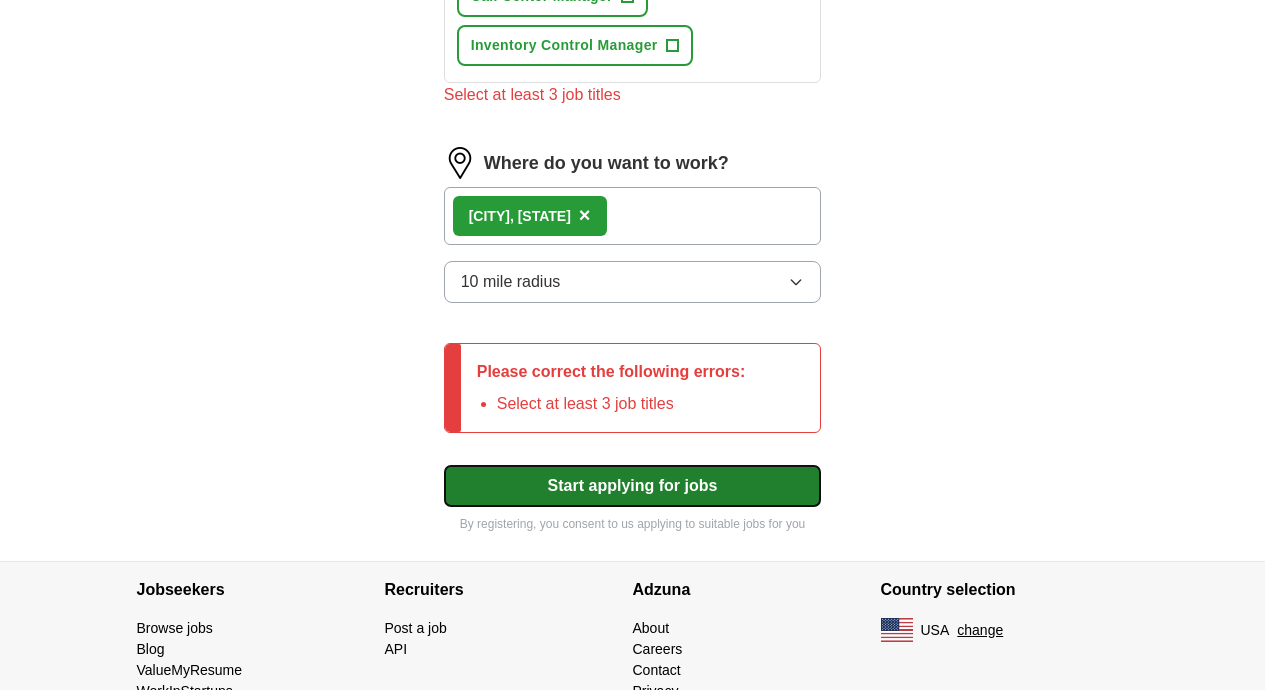 click on "Start applying for jobs" at bounding box center (633, 486) 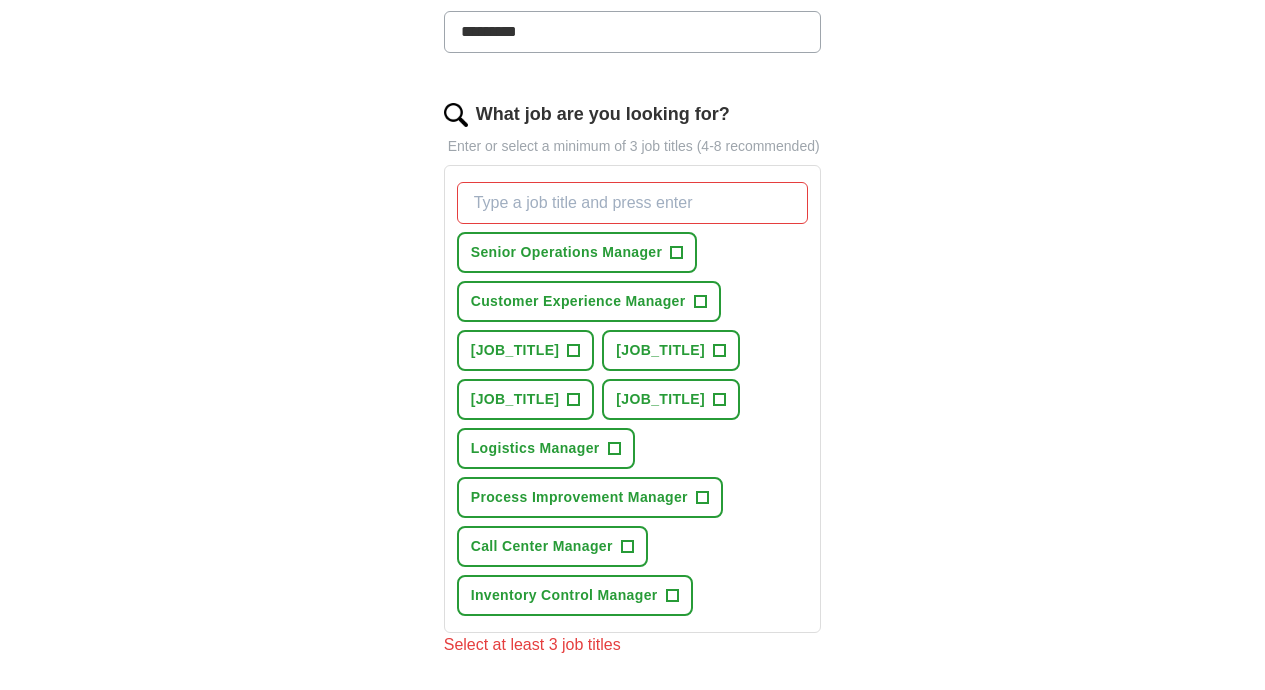 scroll, scrollTop: 603, scrollLeft: 0, axis: vertical 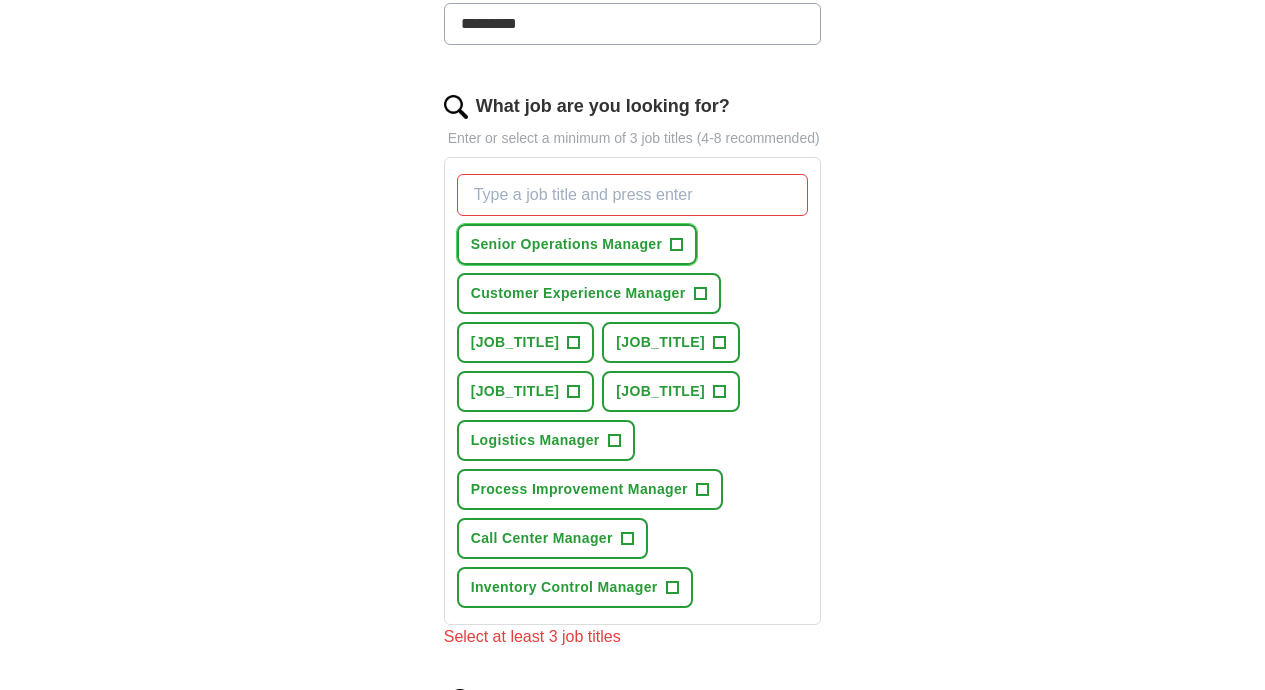 click on "Senior Operations Manager" at bounding box center [567, 244] 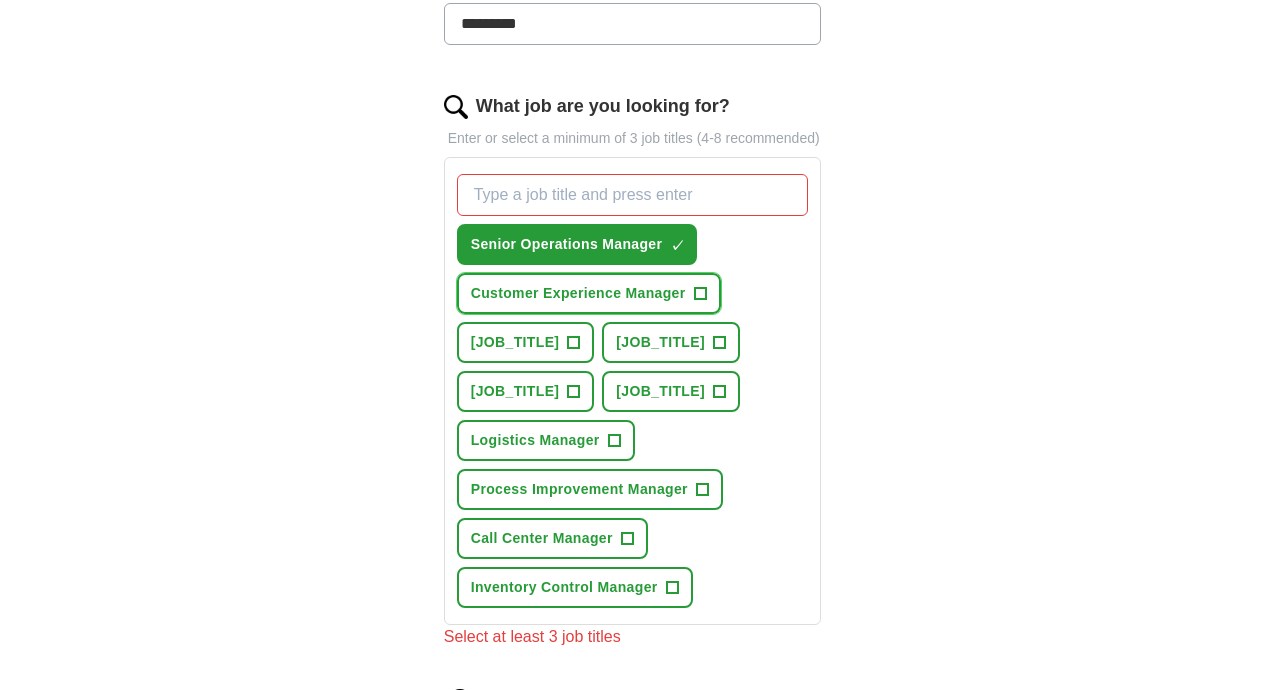 click on "Customer Experience Manager" at bounding box center (578, 293) 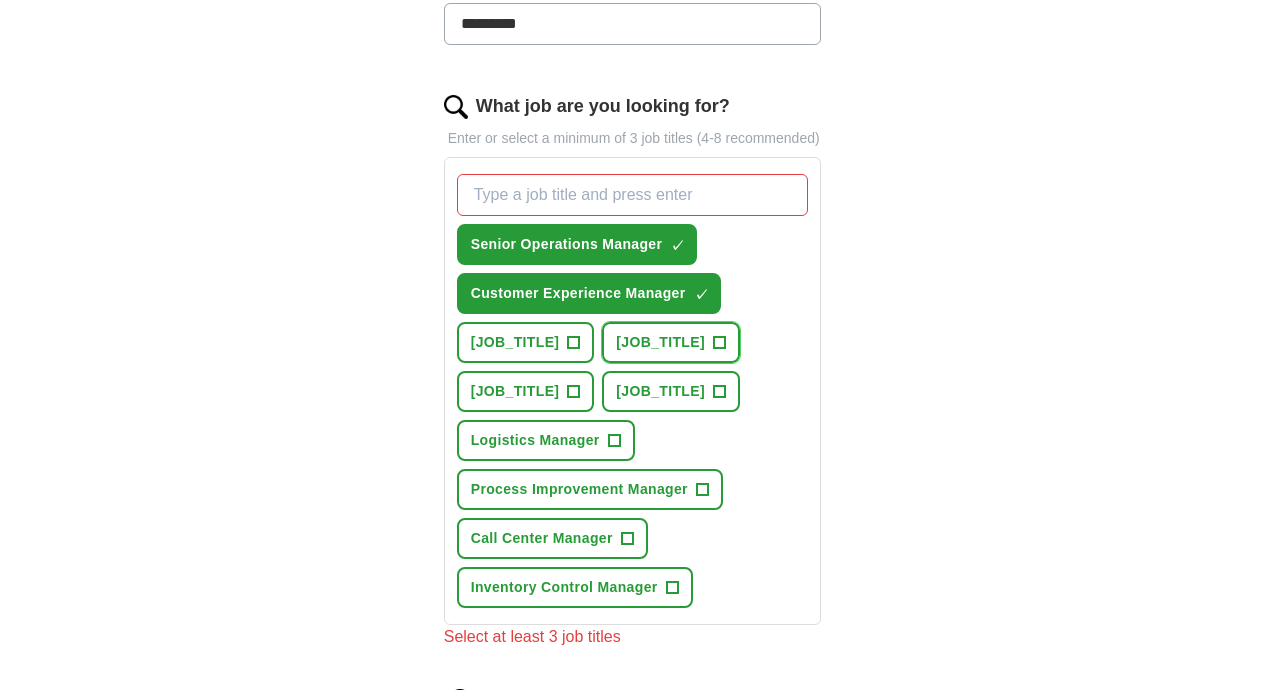 click on "[JOB_TITLE]" at bounding box center [660, 342] 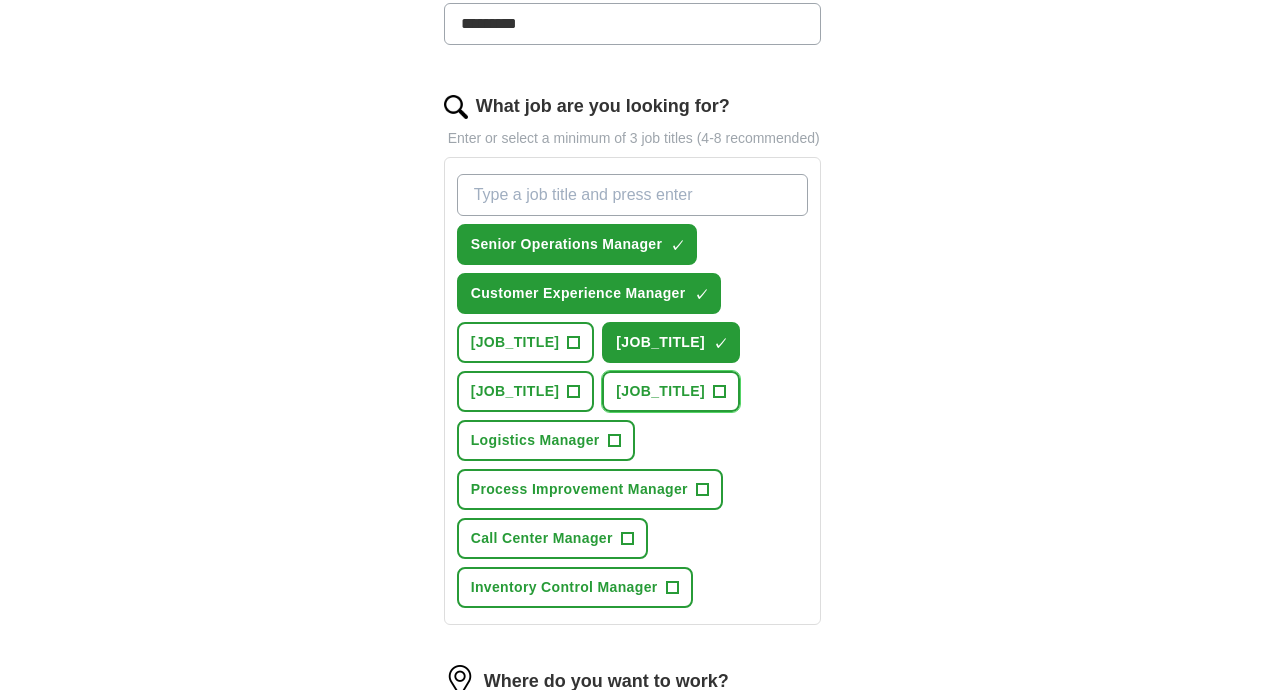 click on "[JOB_TITLE]" at bounding box center (660, 391) 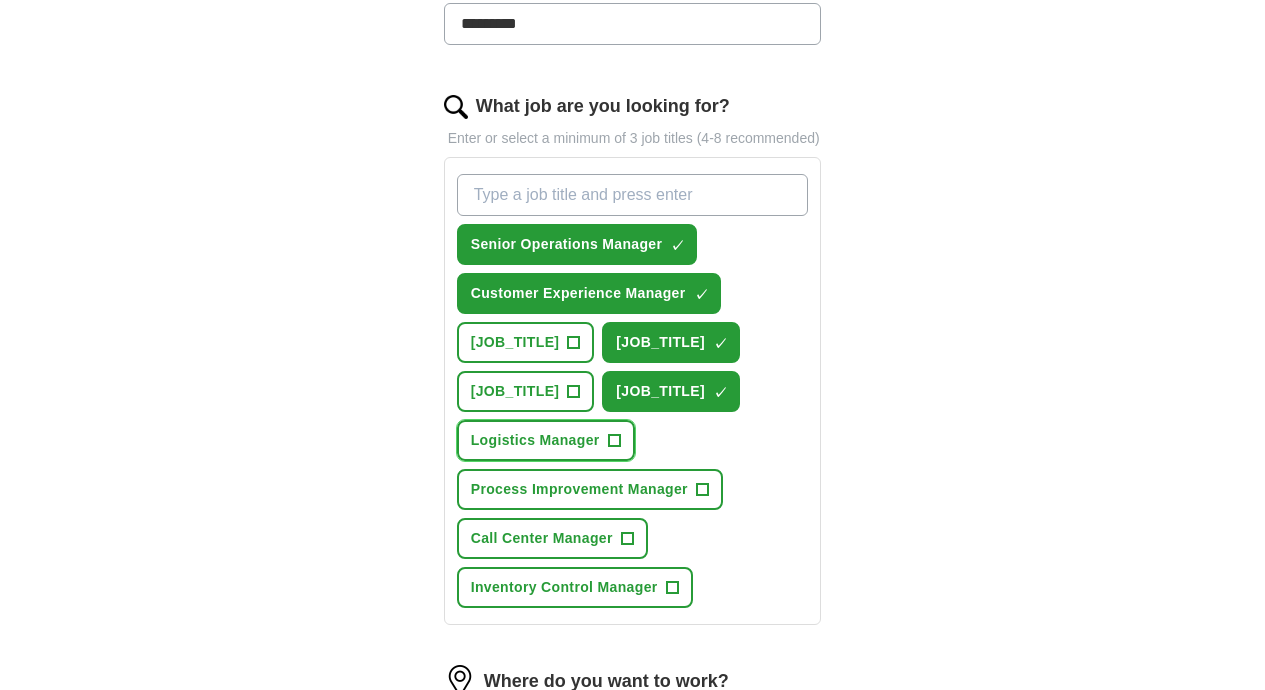 click on "[JOB_TITLE] +" at bounding box center [546, 440] 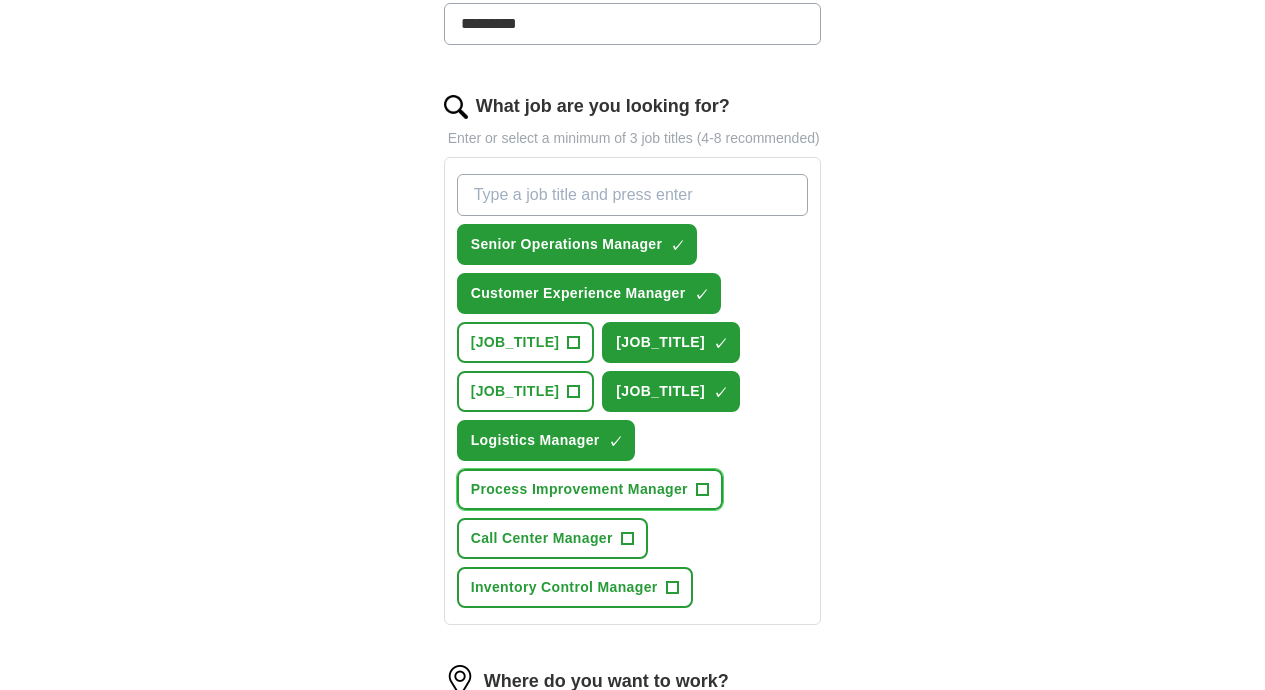 click on "Process Improvement Manager" at bounding box center (579, 489) 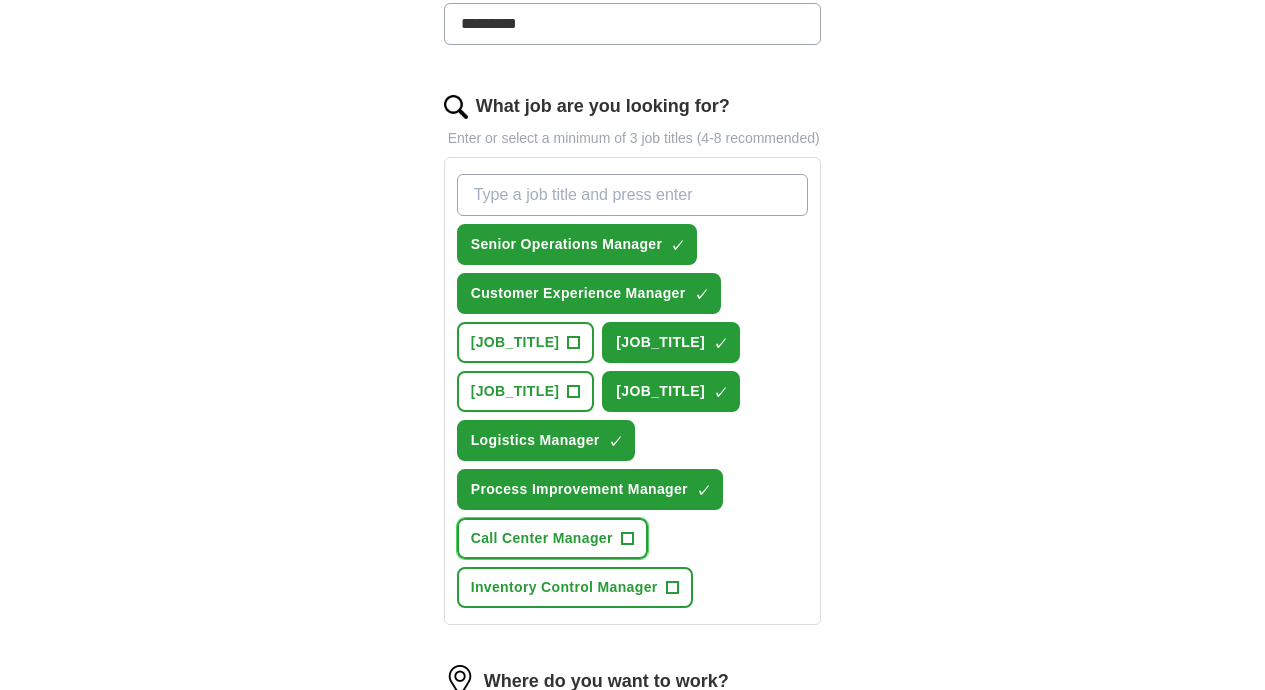 click on "[JOB_TITLE] +" at bounding box center (552, 538) 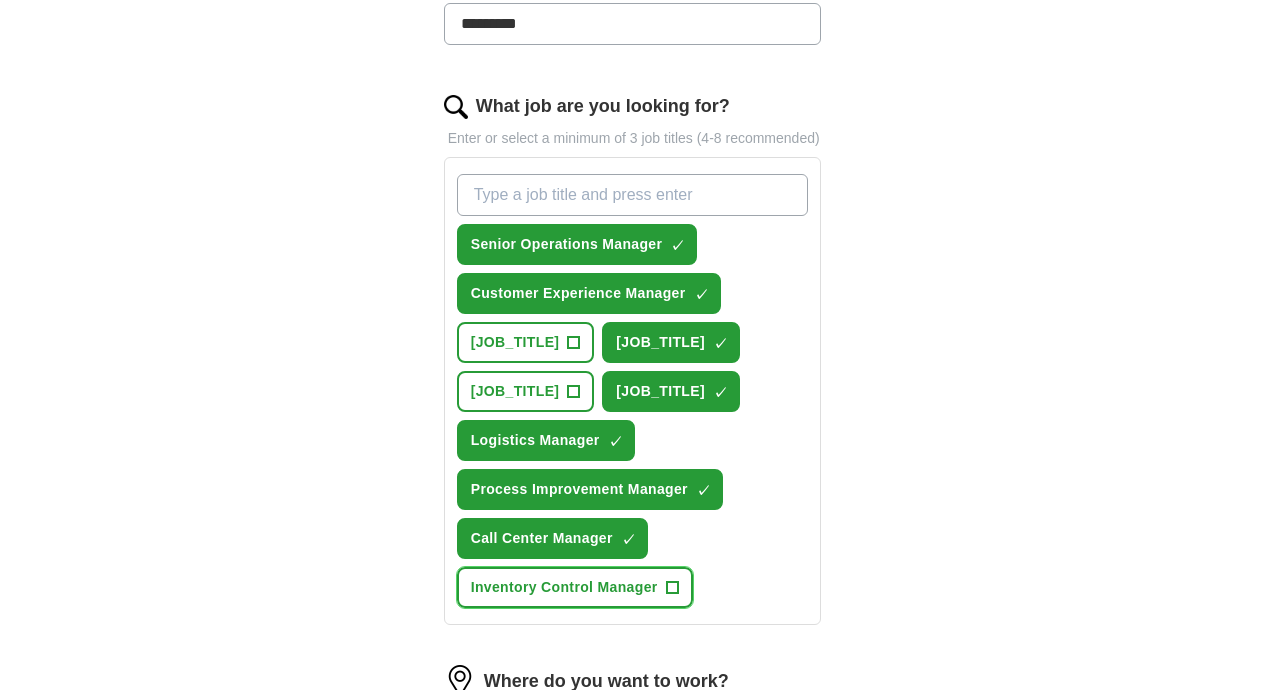 click on "Inventory Control Manager +" at bounding box center [575, 587] 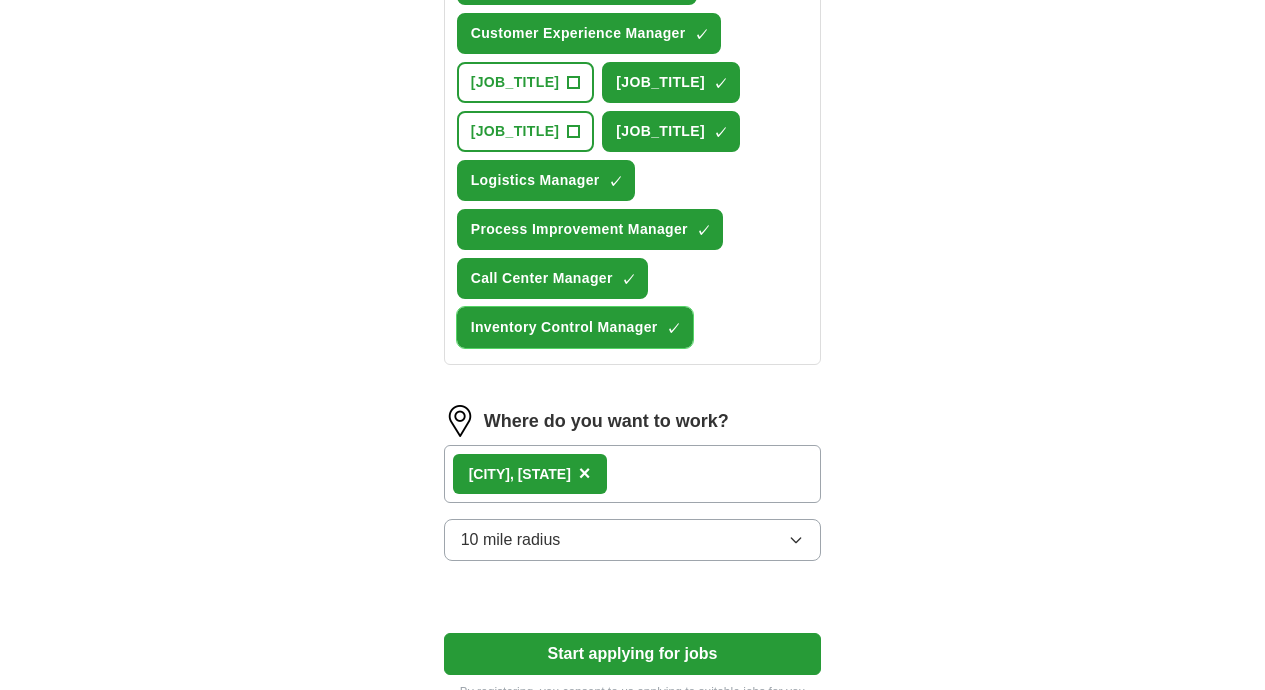 scroll, scrollTop: 865, scrollLeft: 0, axis: vertical 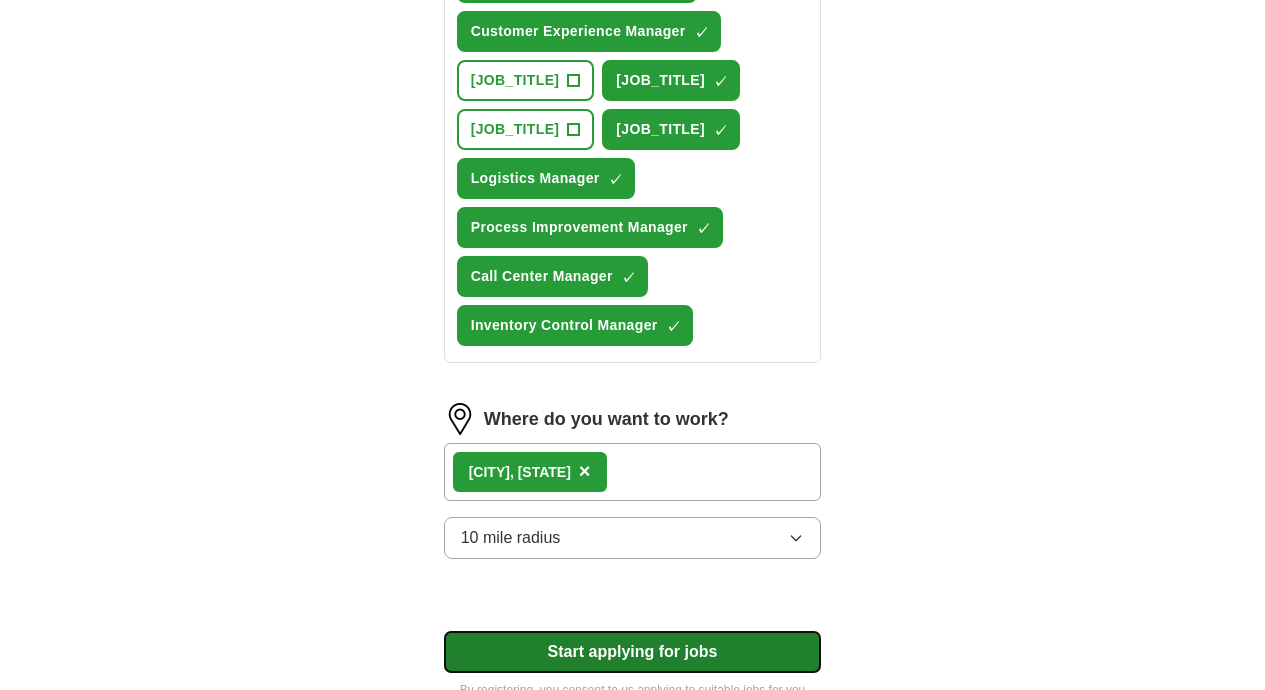 click on "Start applying for jobs" at bounding box center [633, 652] 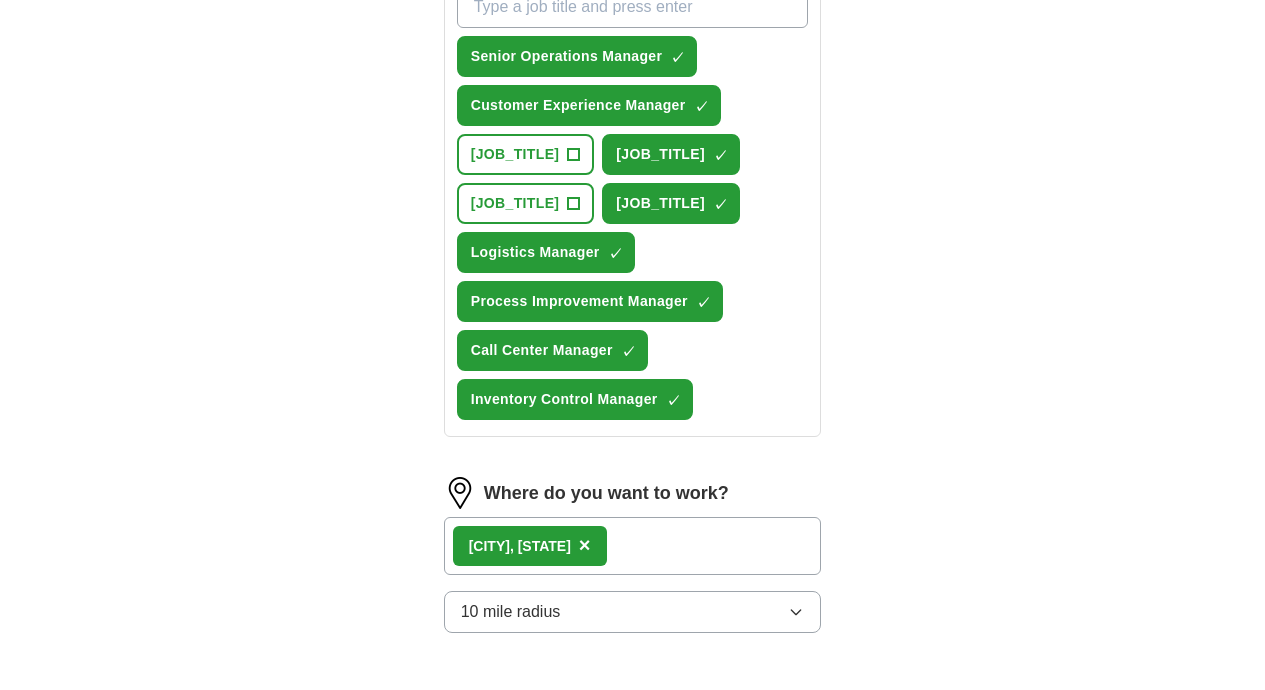 select on "**" 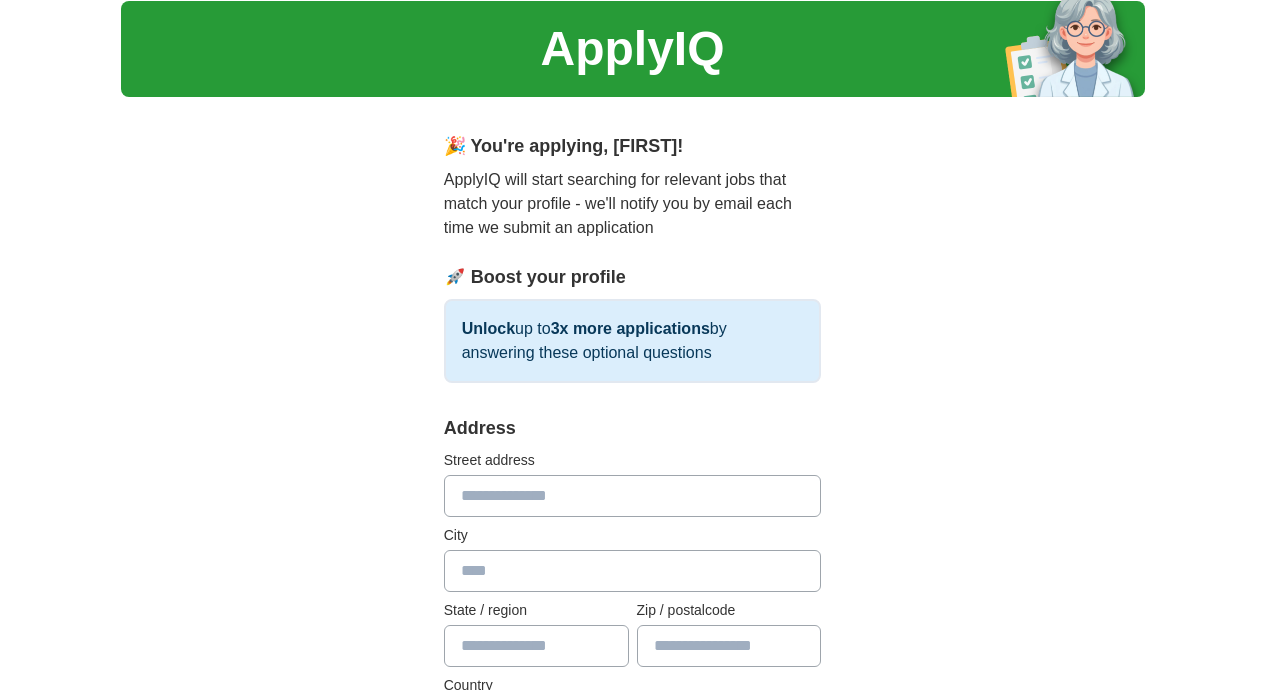 scroll, scrollTop: 0, scrollLeft: 0, axis: both 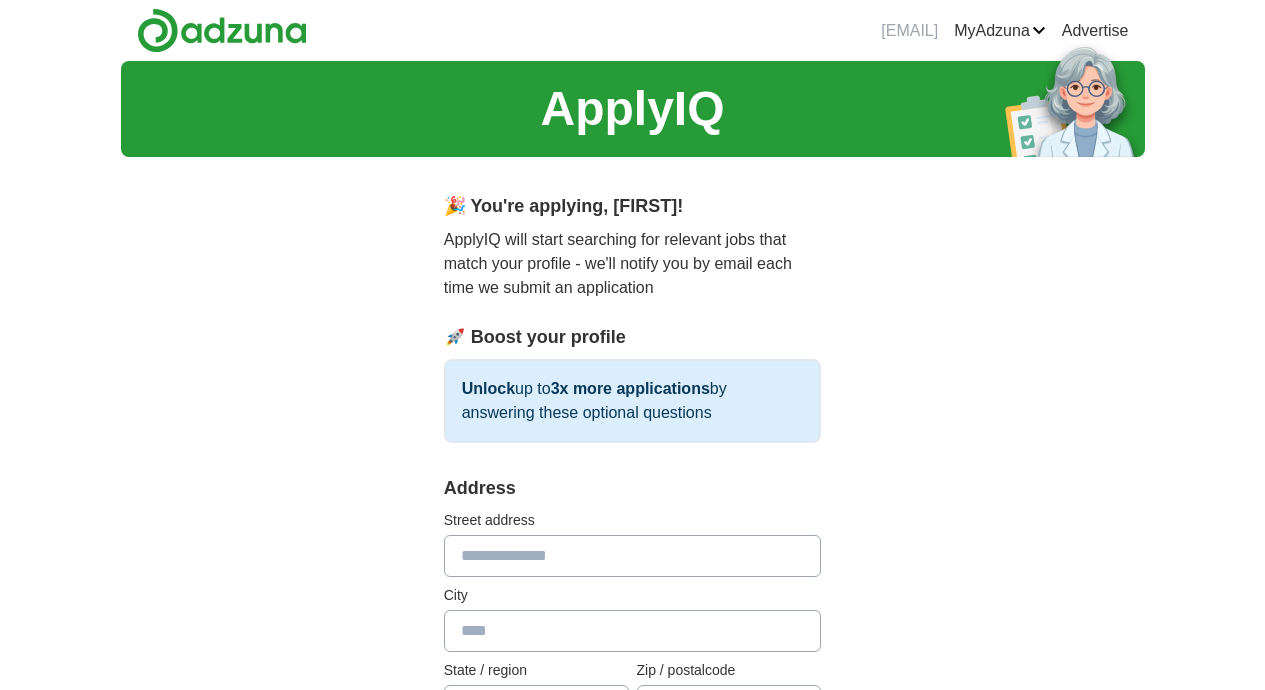 click at bounding box center (633, 556) 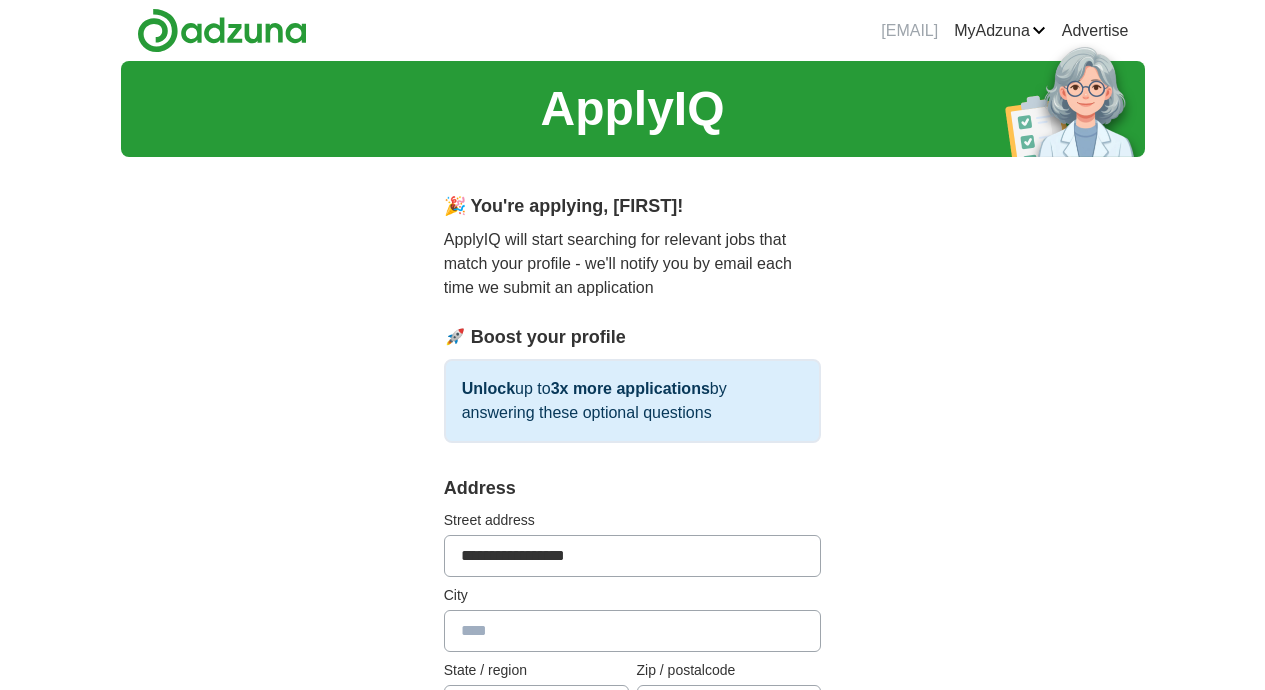 type on "*********" 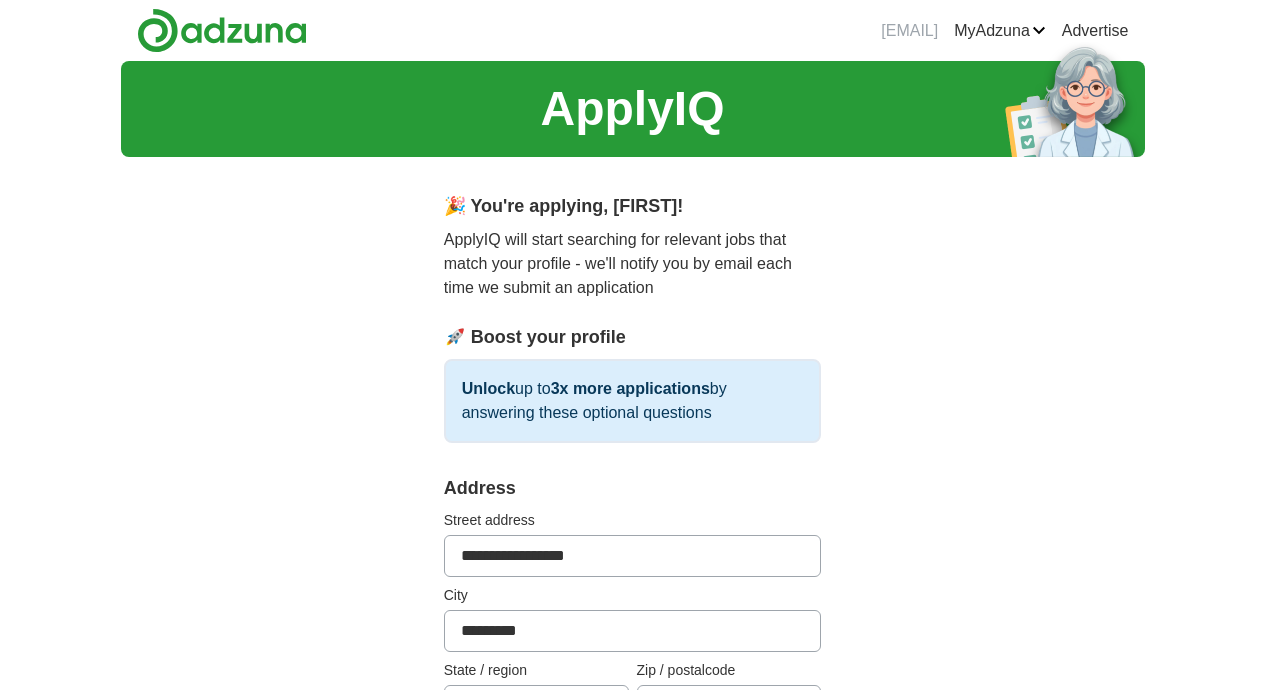 type on "**" 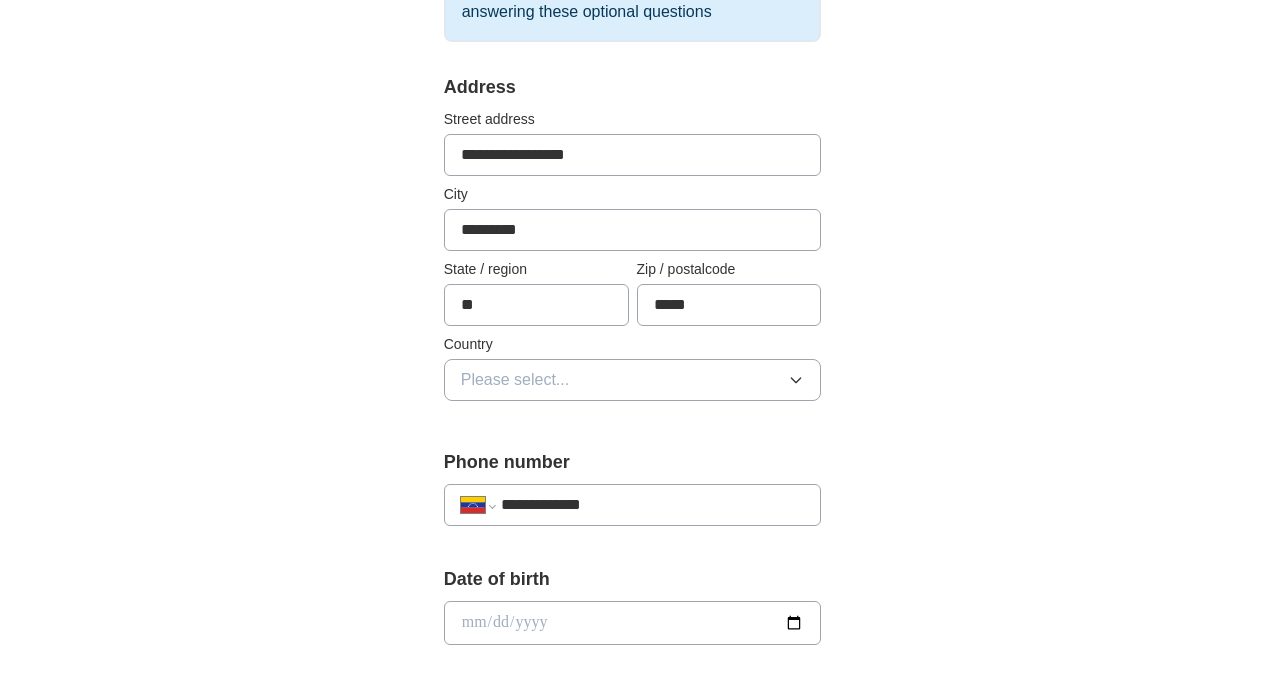 scroll, scrollTop: 446, scrollLeft: 0, axis: vertical 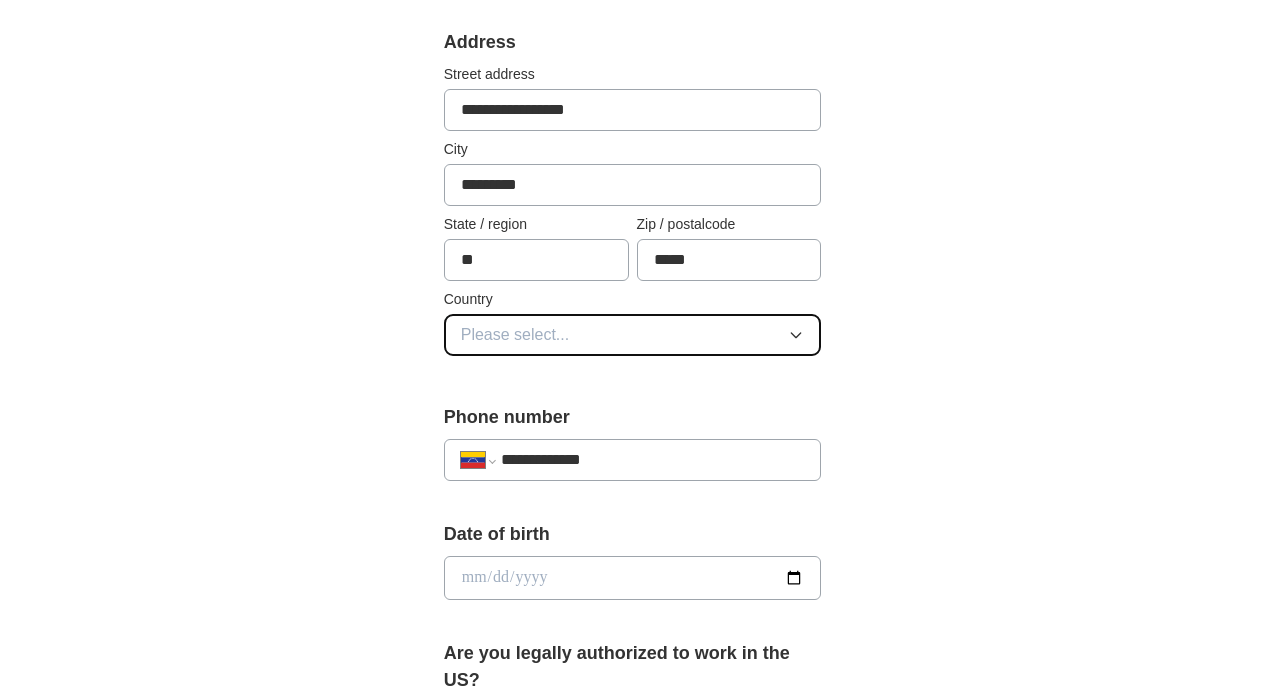click on "Please select..." at bounding box center (633, 335) 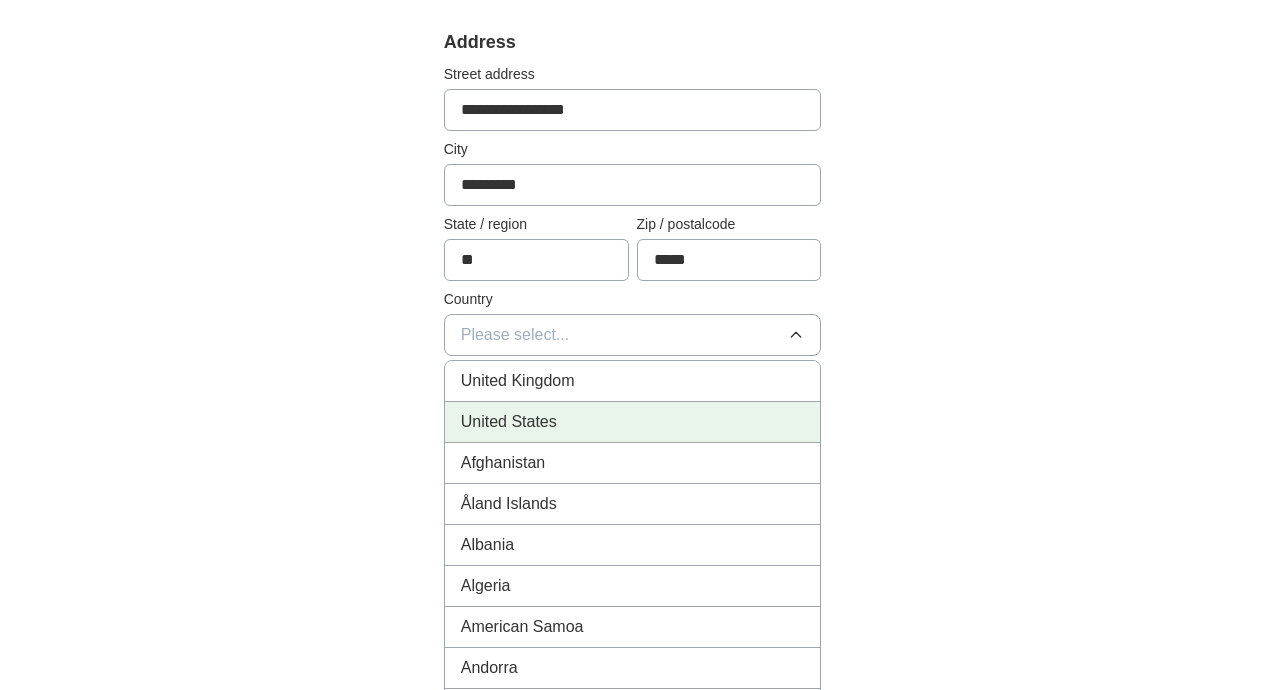 click on "United States" at bounding box center (633, 422) 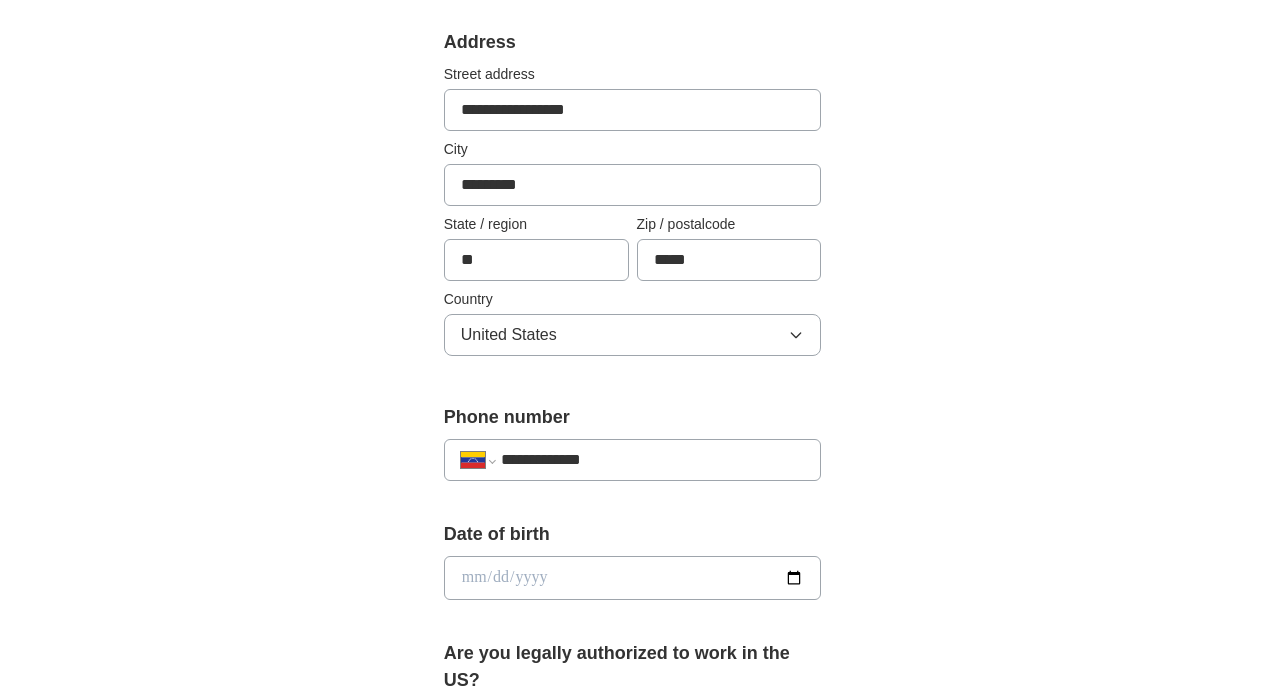 drag, startPoint x: 563, startPoint y: 461, endPoint x: 461, endPoint y: 448, distance: 102.825096 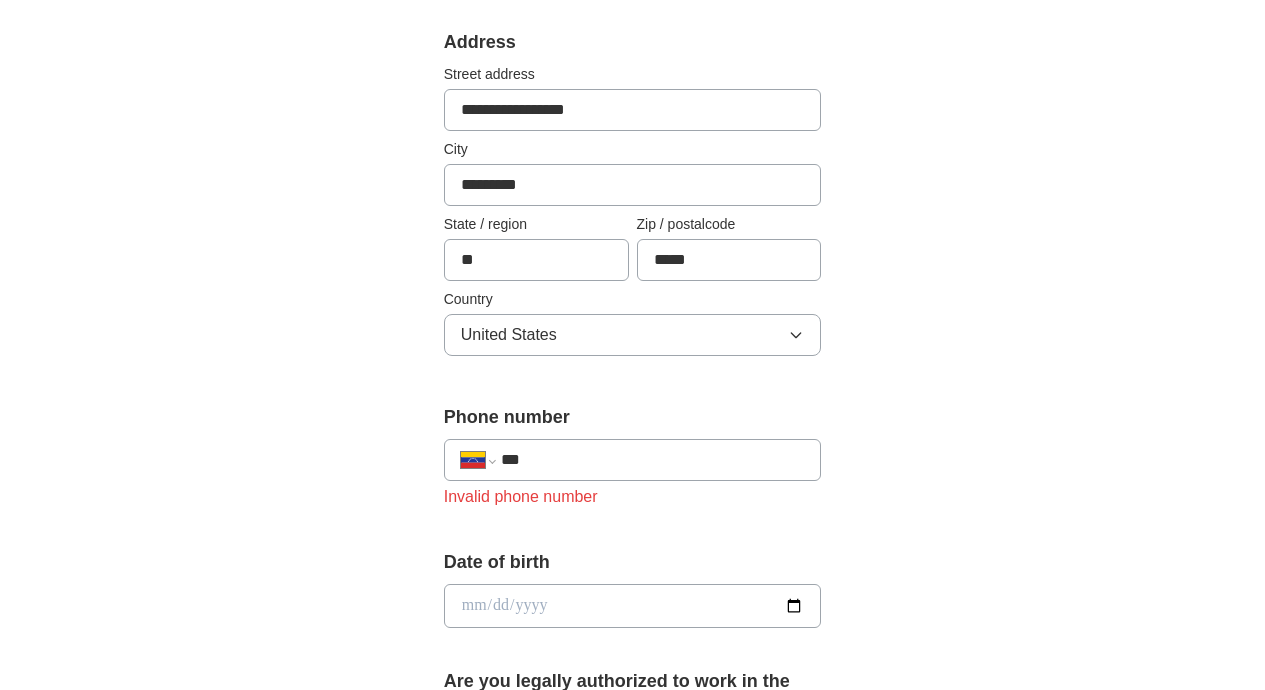 type on "**" 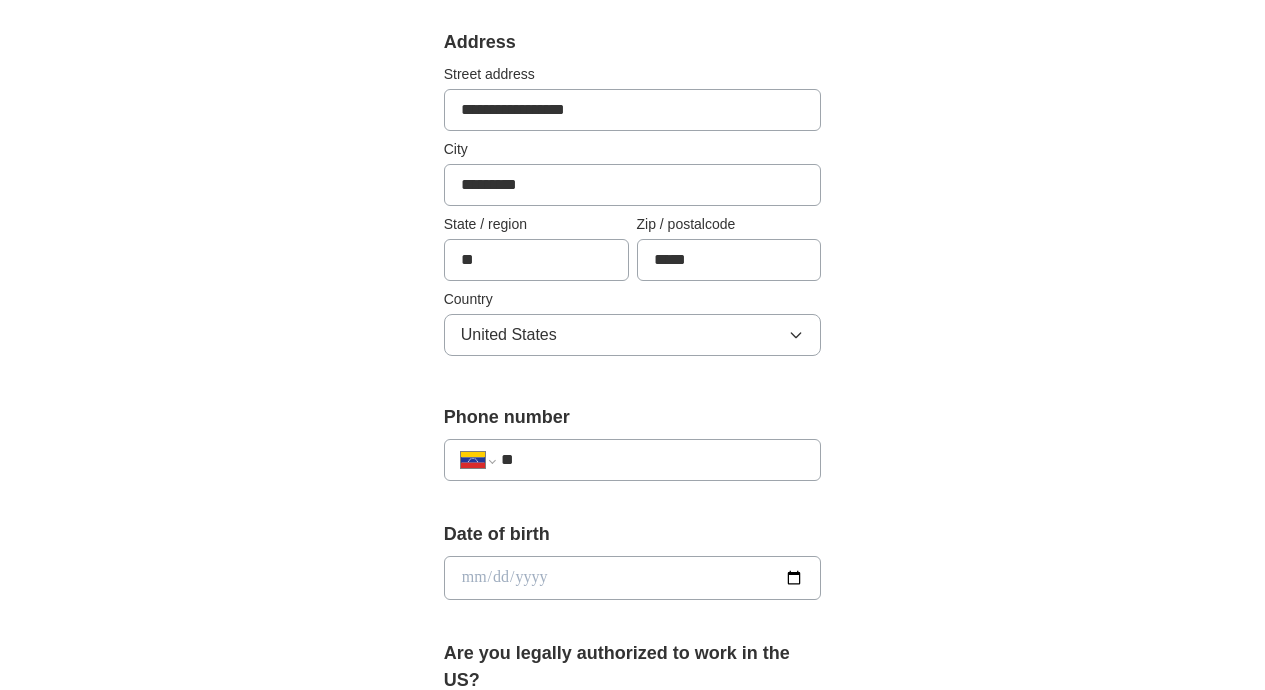 select on "**" 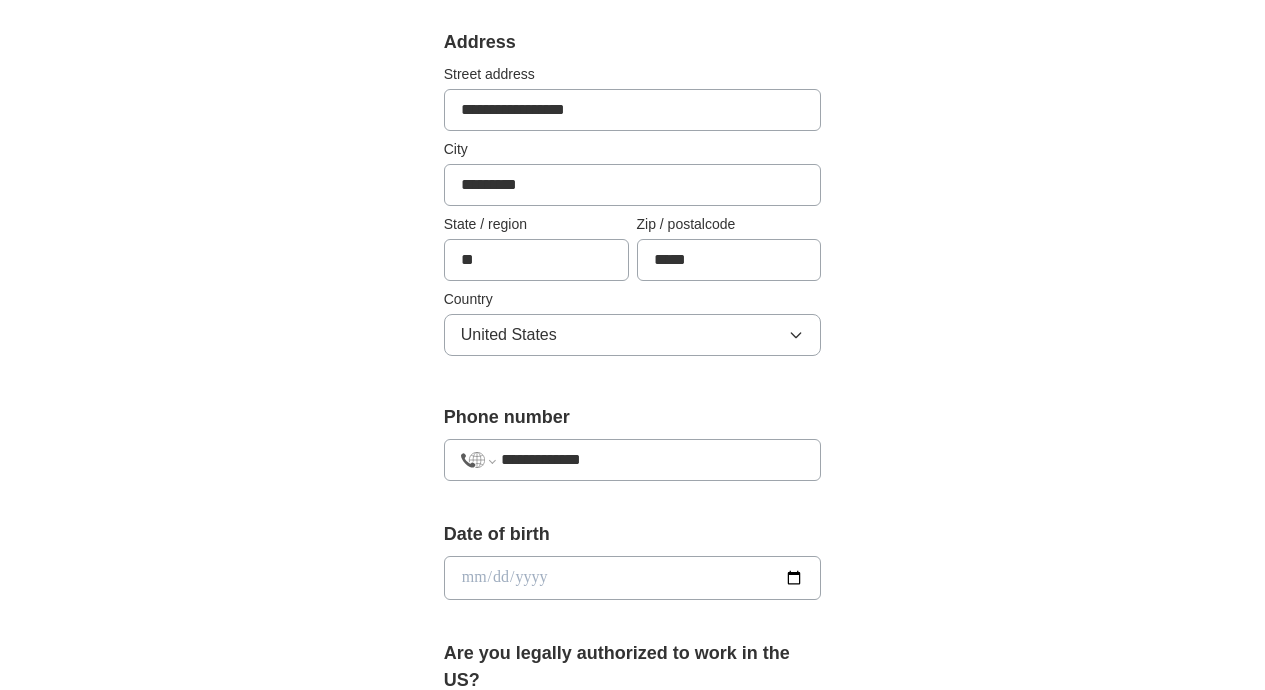 type on "**********" 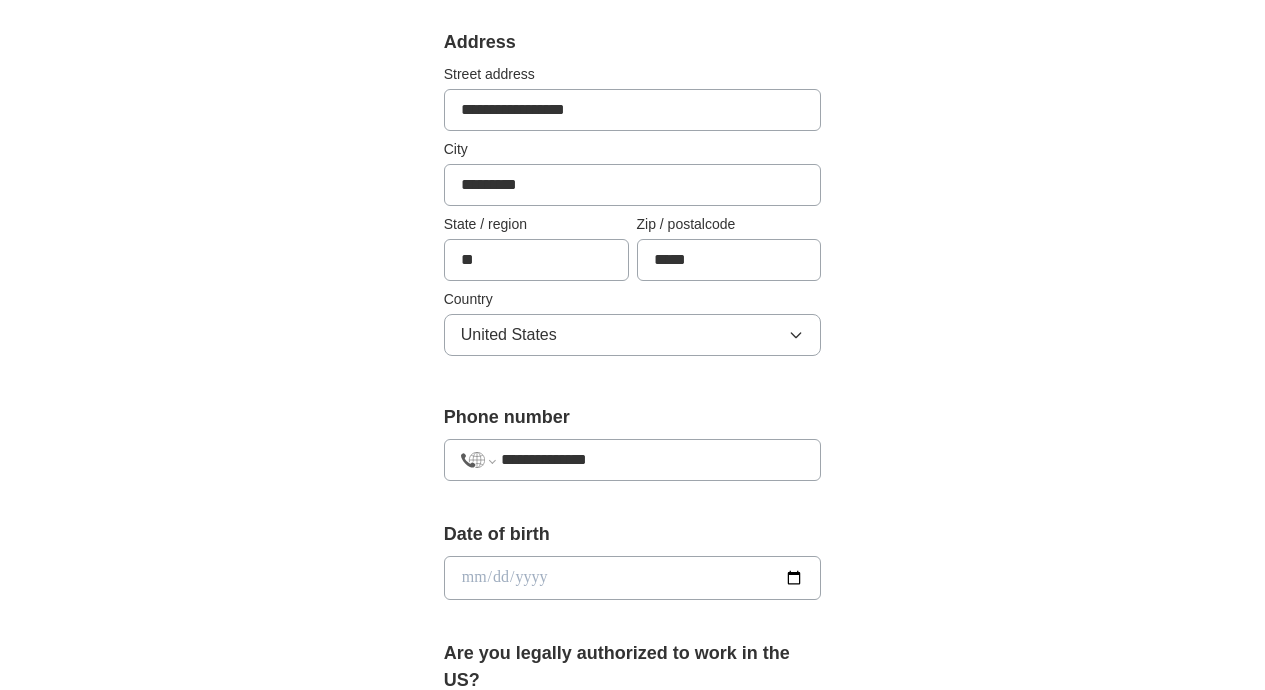 select on "**" 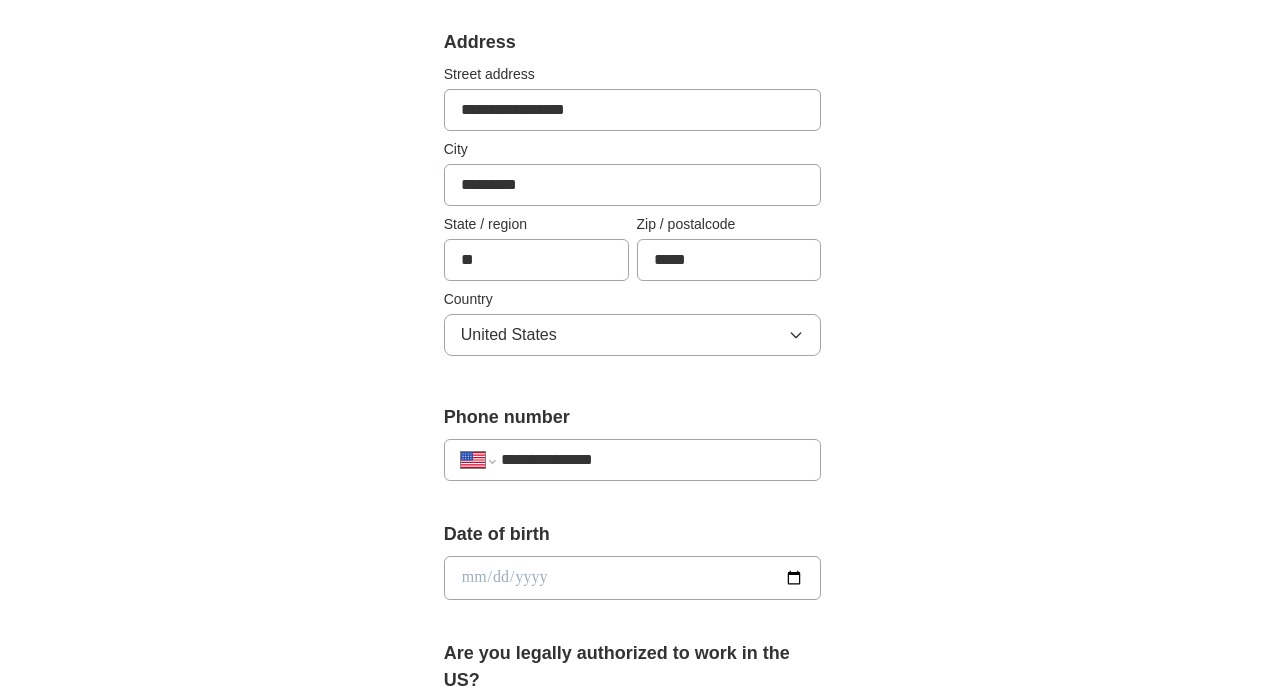 type on "**********" 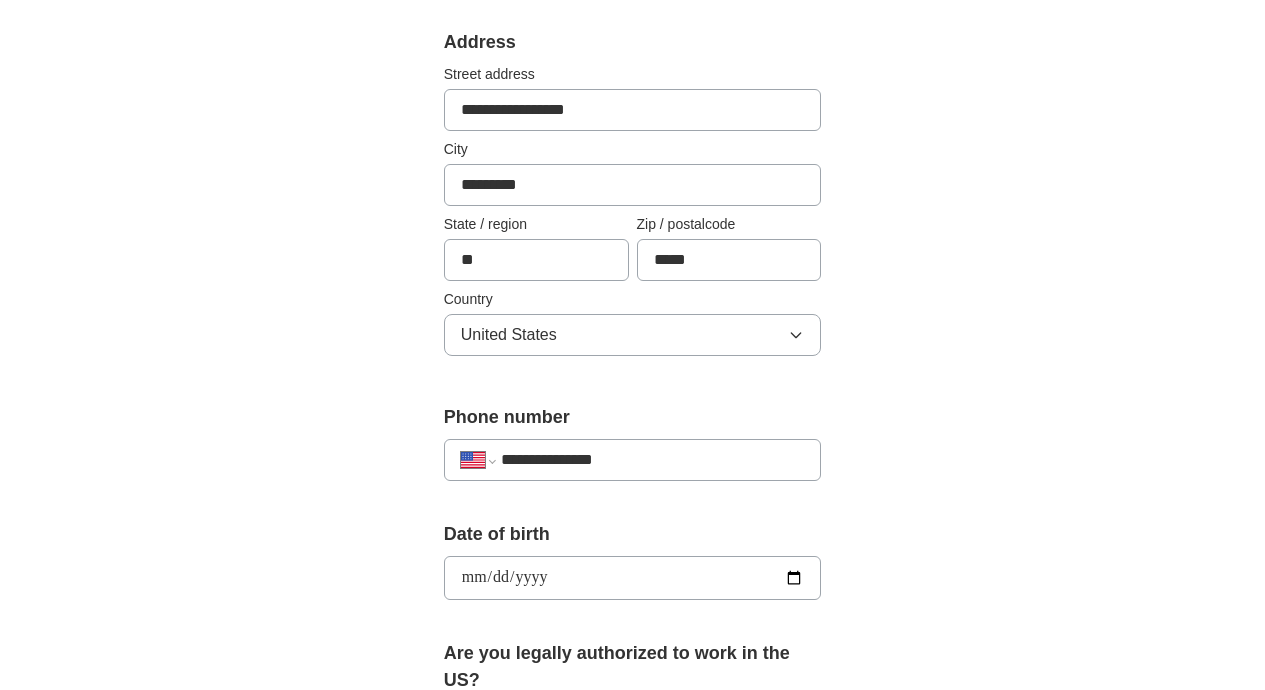 type on "**********" 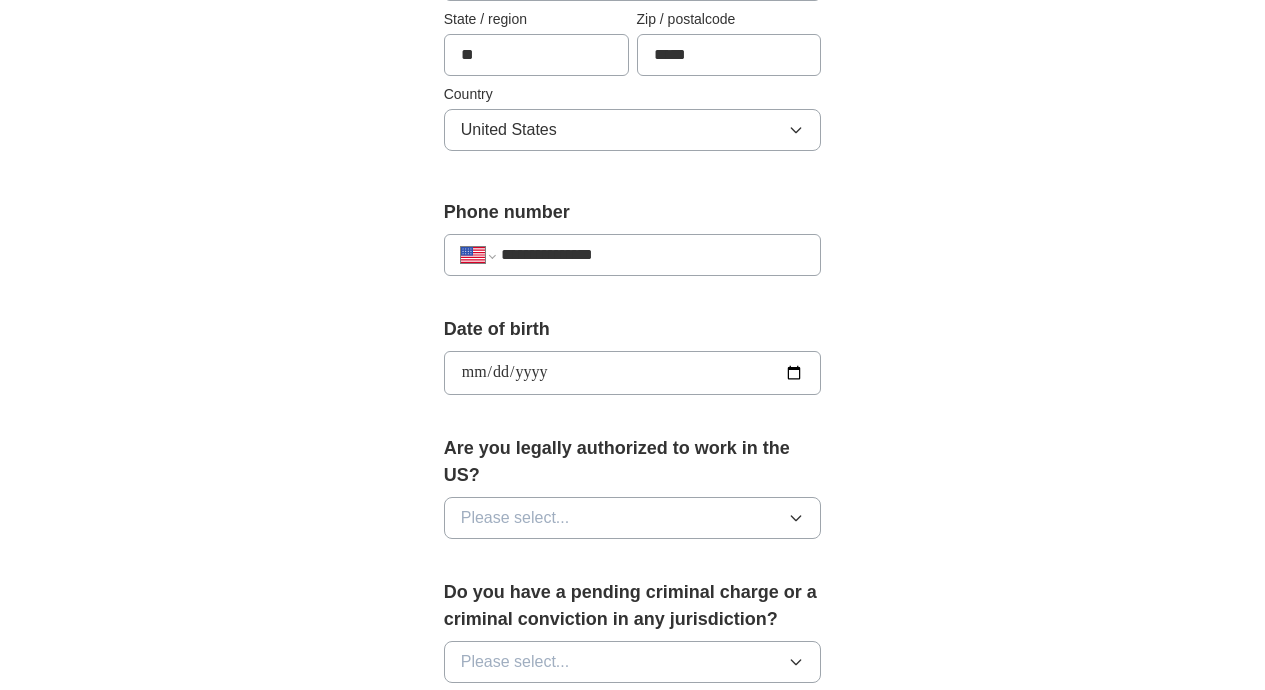 scroll, scrollTop: 681, scrollLeft: 0, axis: vertical 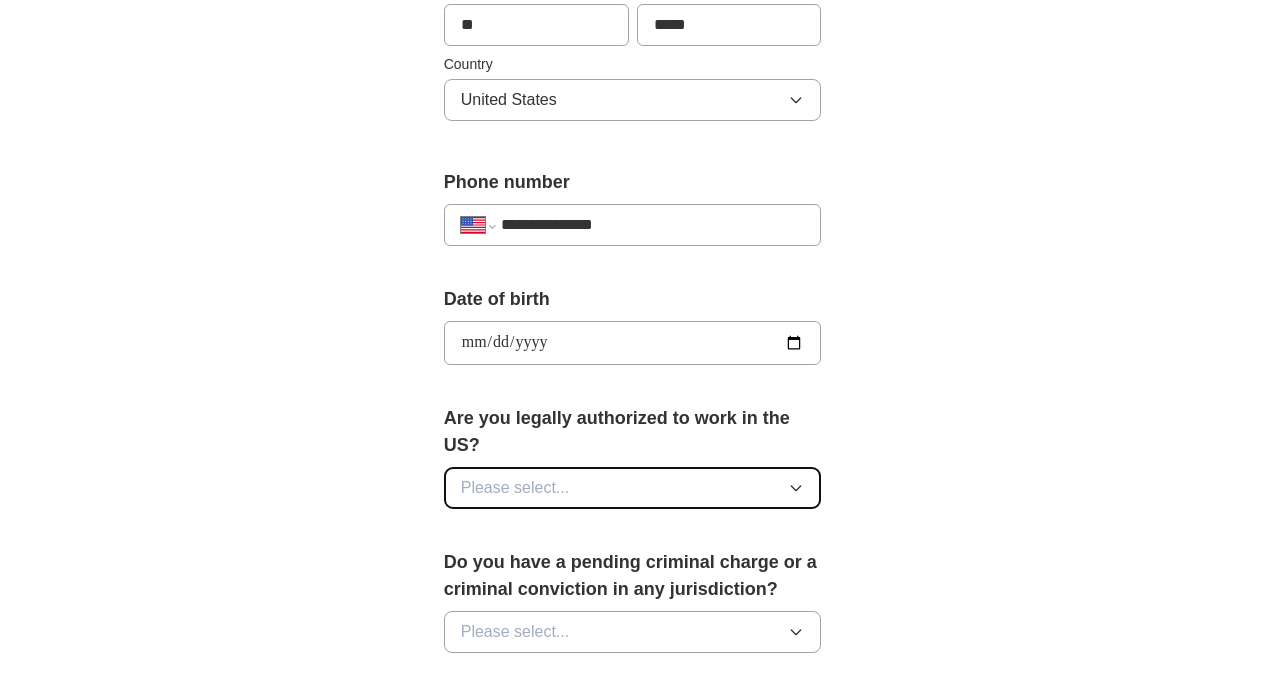 click 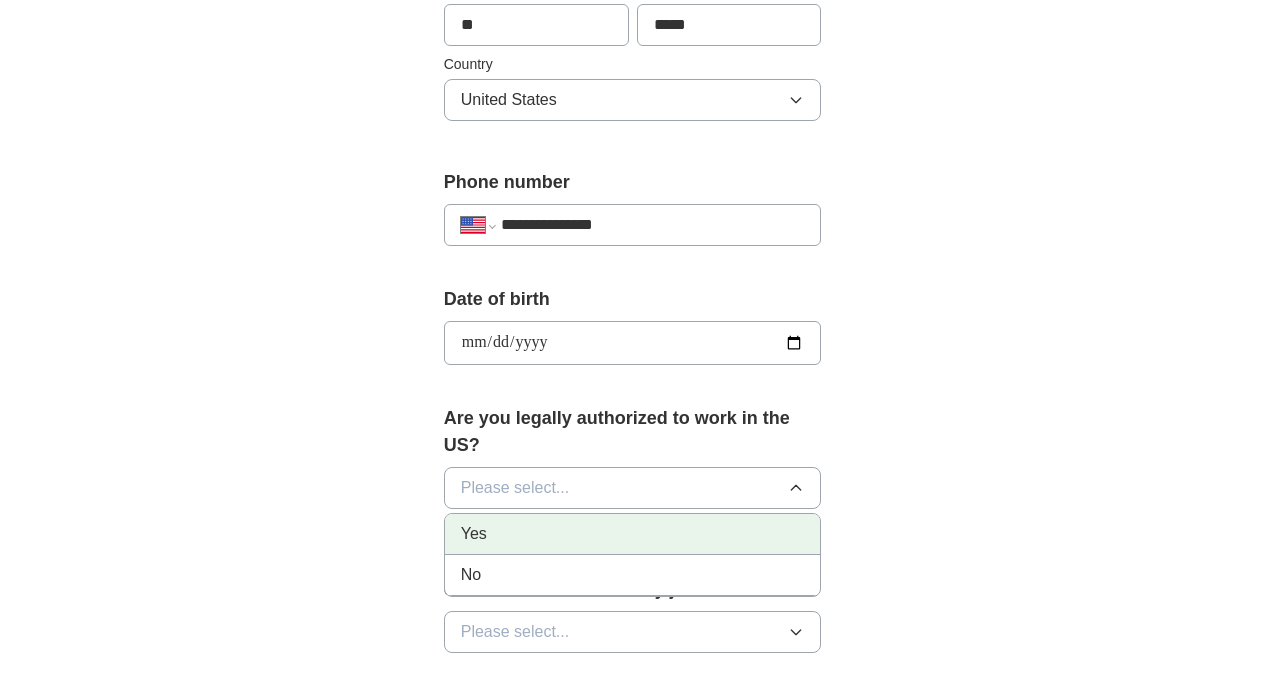 click on "Yes" at bounding box center [633, 534] 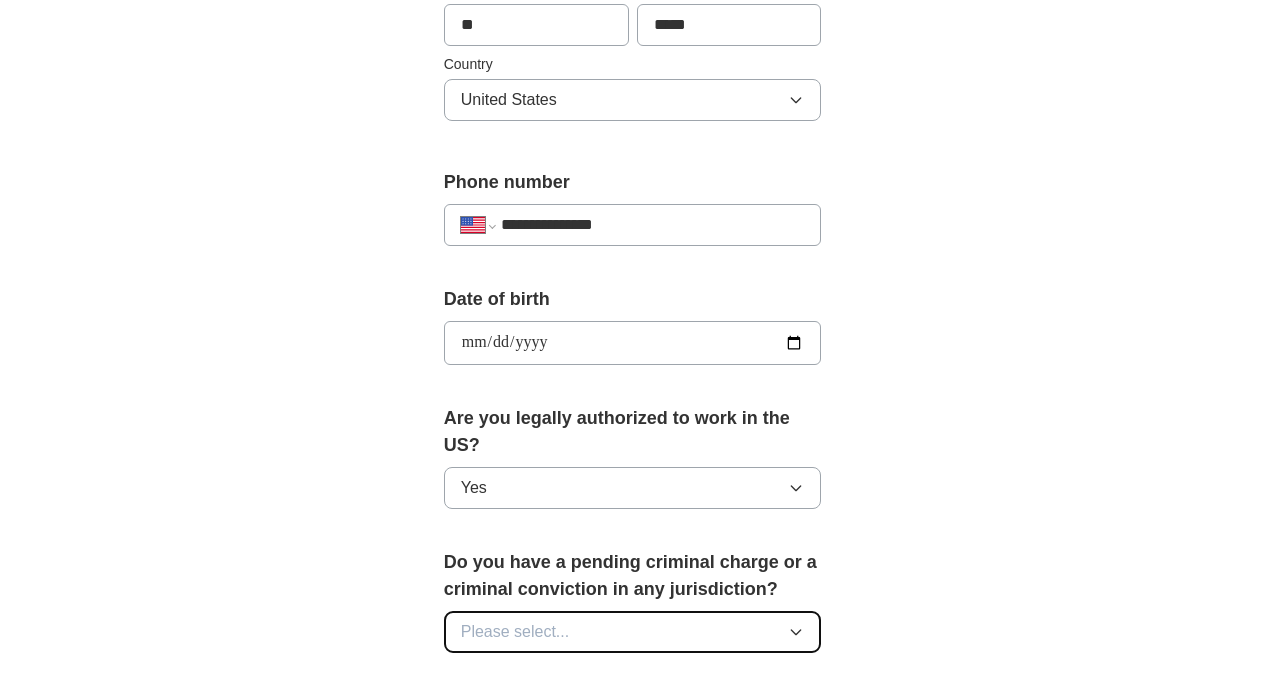 click on "Please select..." at bounding box center [633, 632] 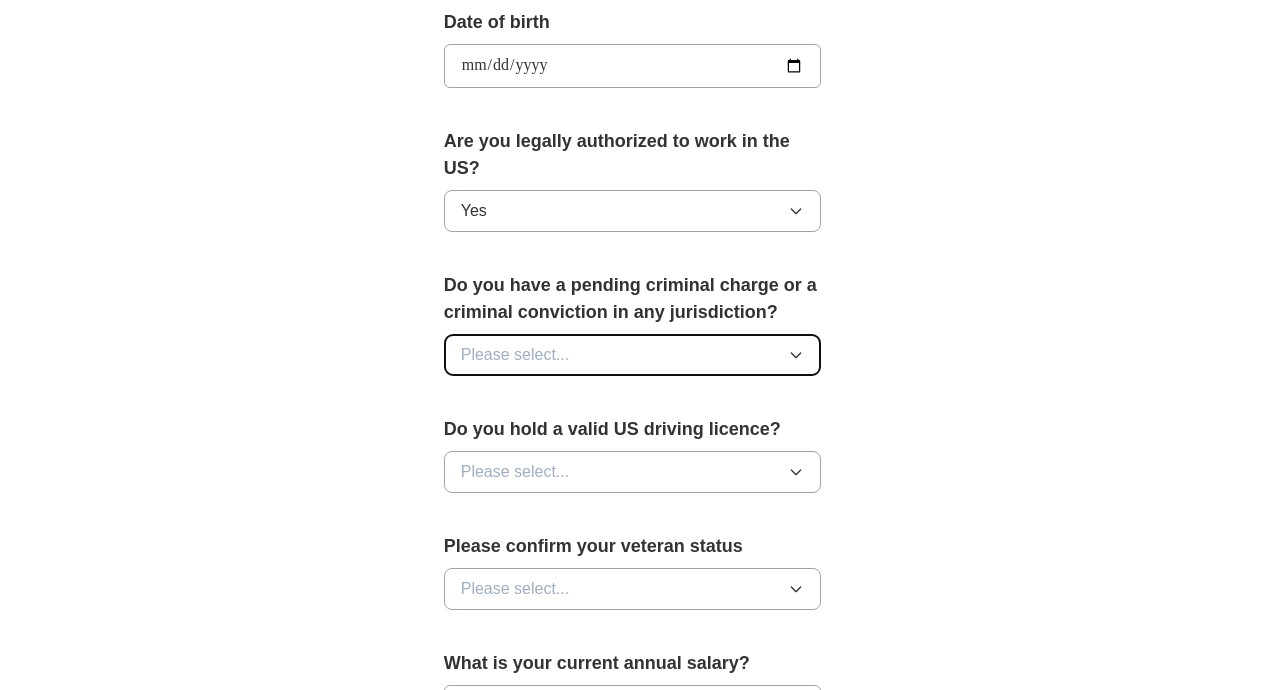 scroll, scrollTop: 964, scrollLeft: 0, axis: vertical 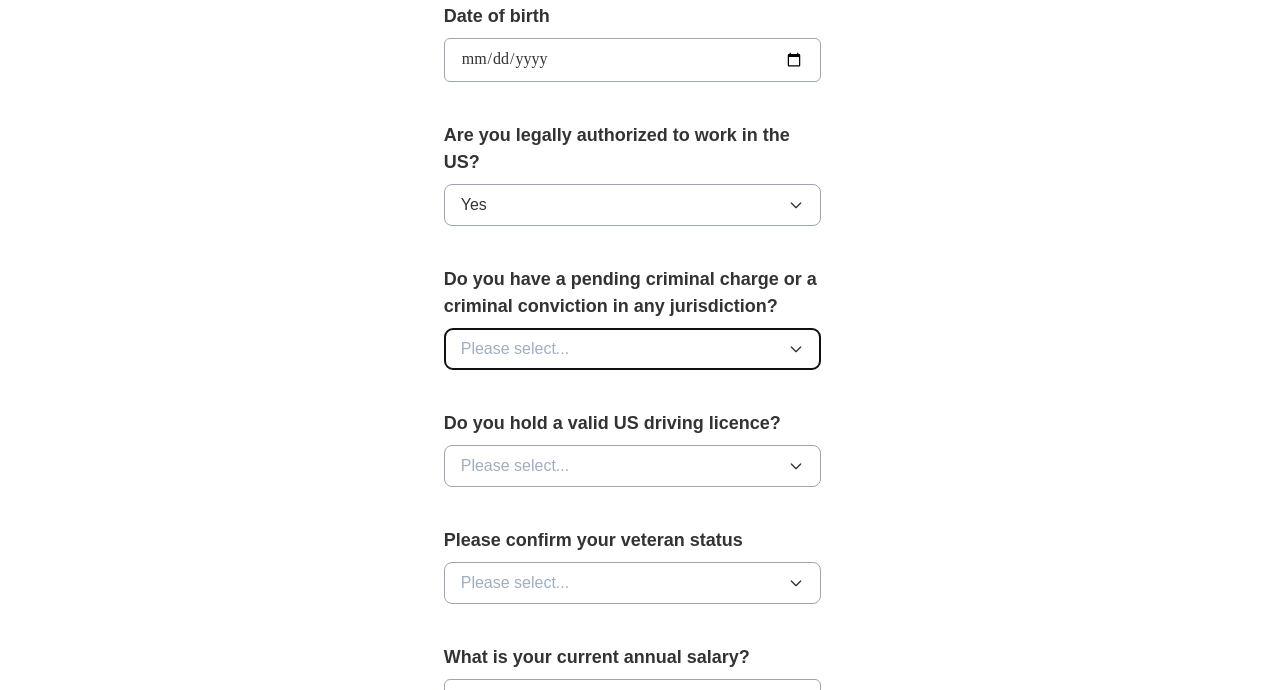 click on "Please select..." at bounding box center (633, 349) 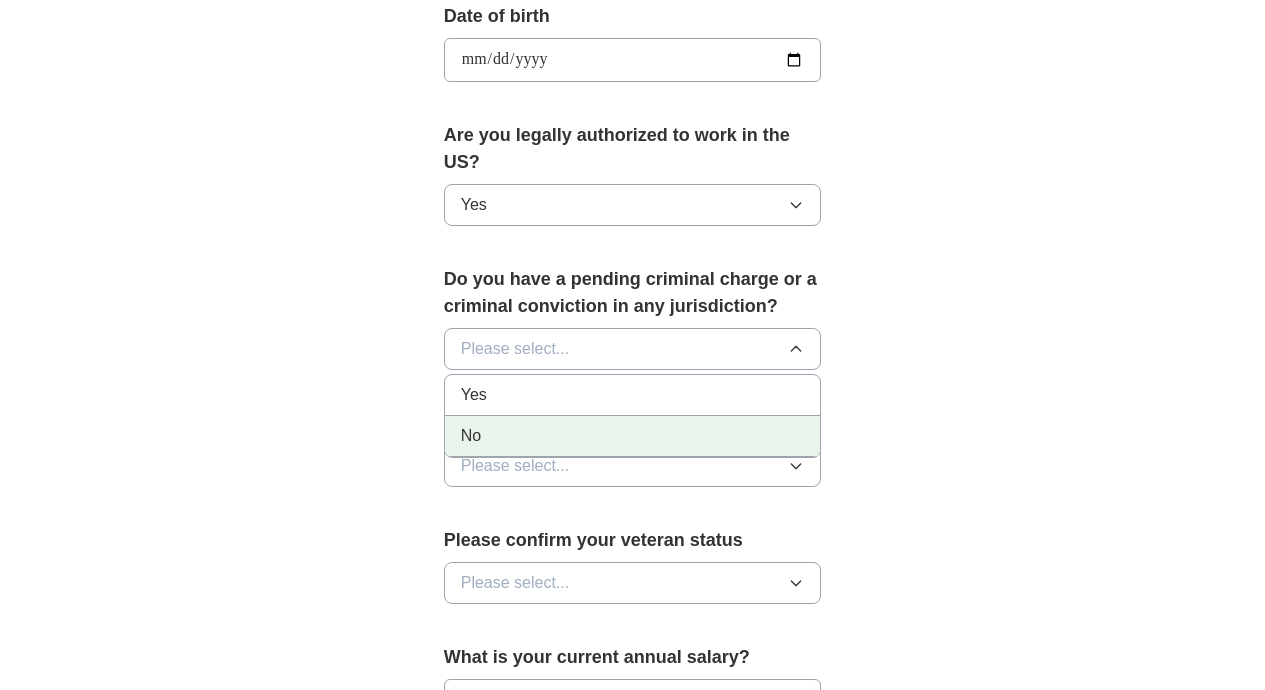 click on "No" at bounding box center [633, 436] 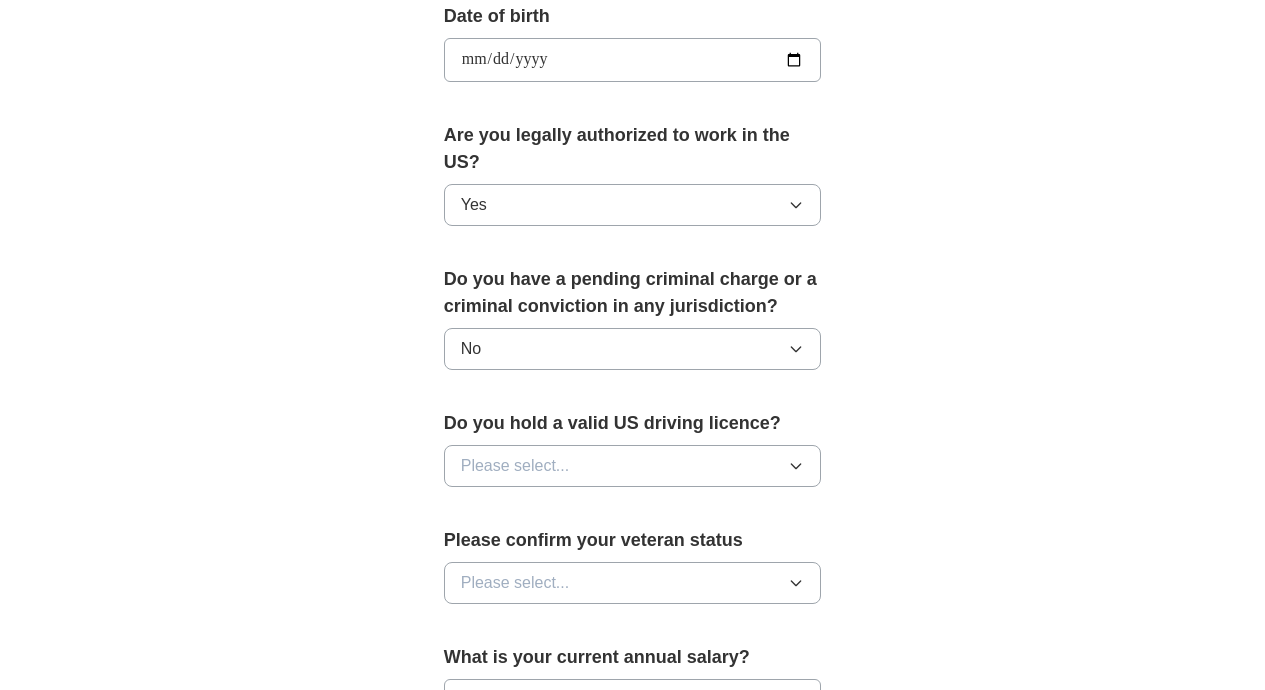 click on "Do you hold a valid US driving licence? Please select..." at bounding box center (633, 456) 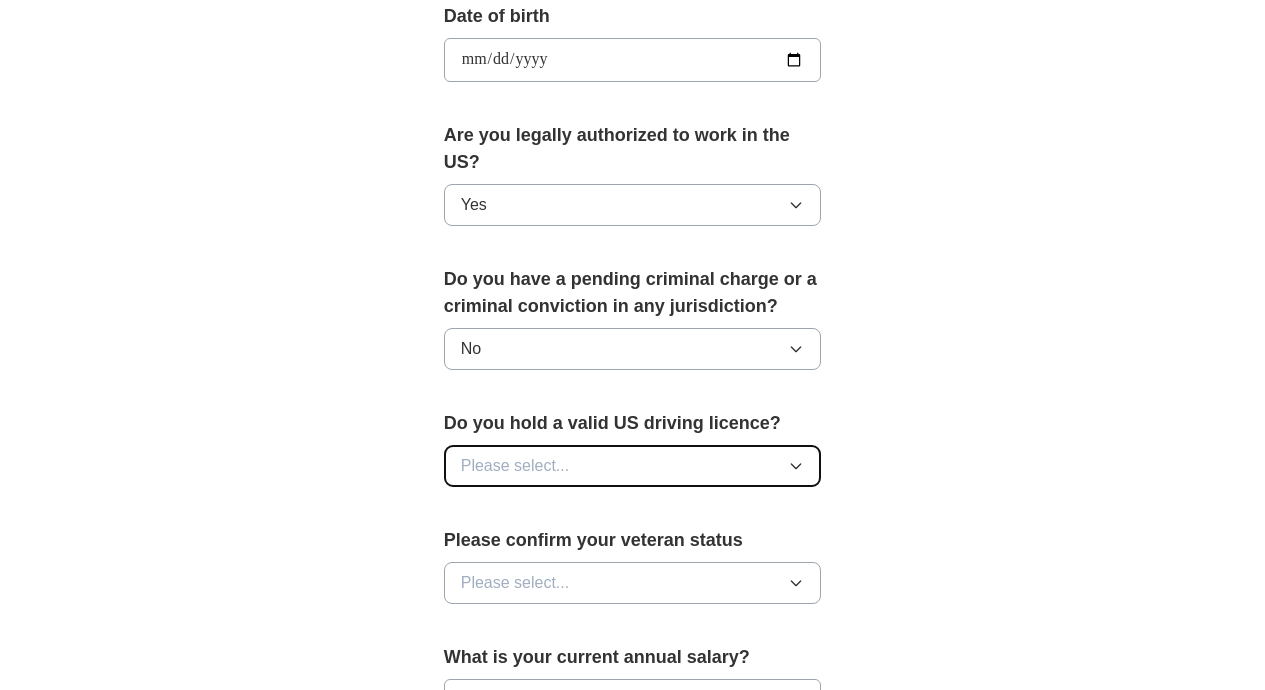 click on "Please select..." at bounding box center (633, 466) 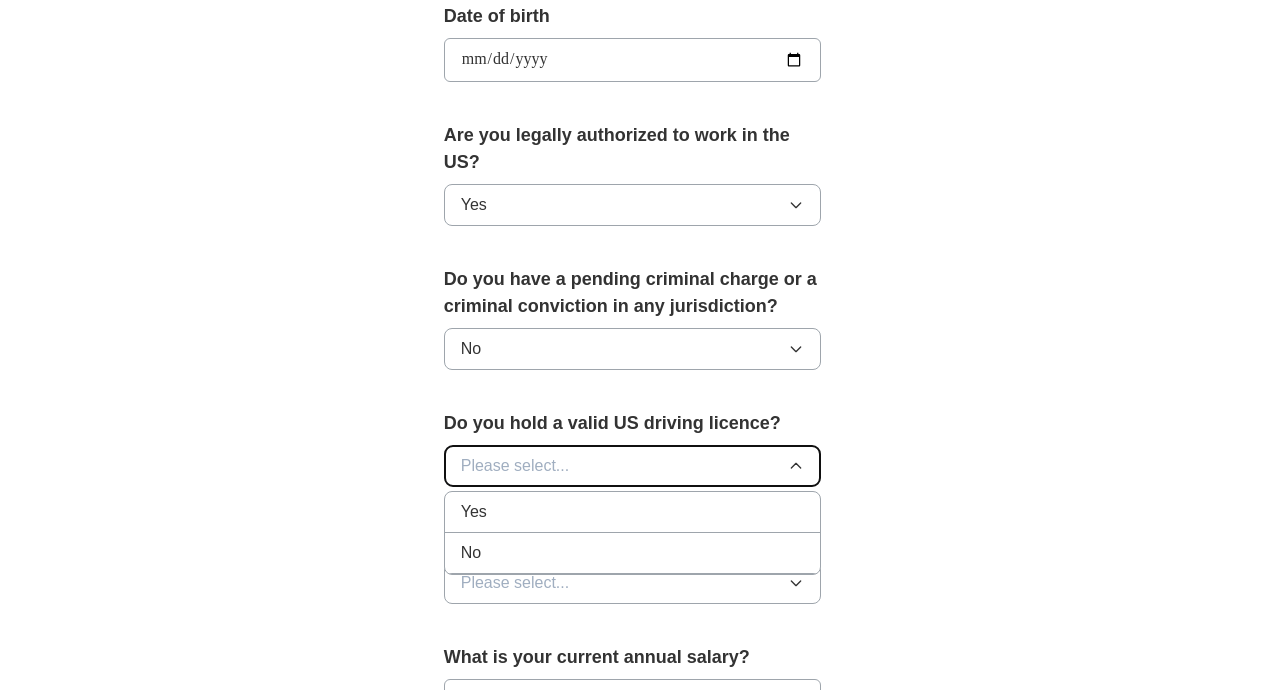click on "Please select..." at bounding box center (633, 466) 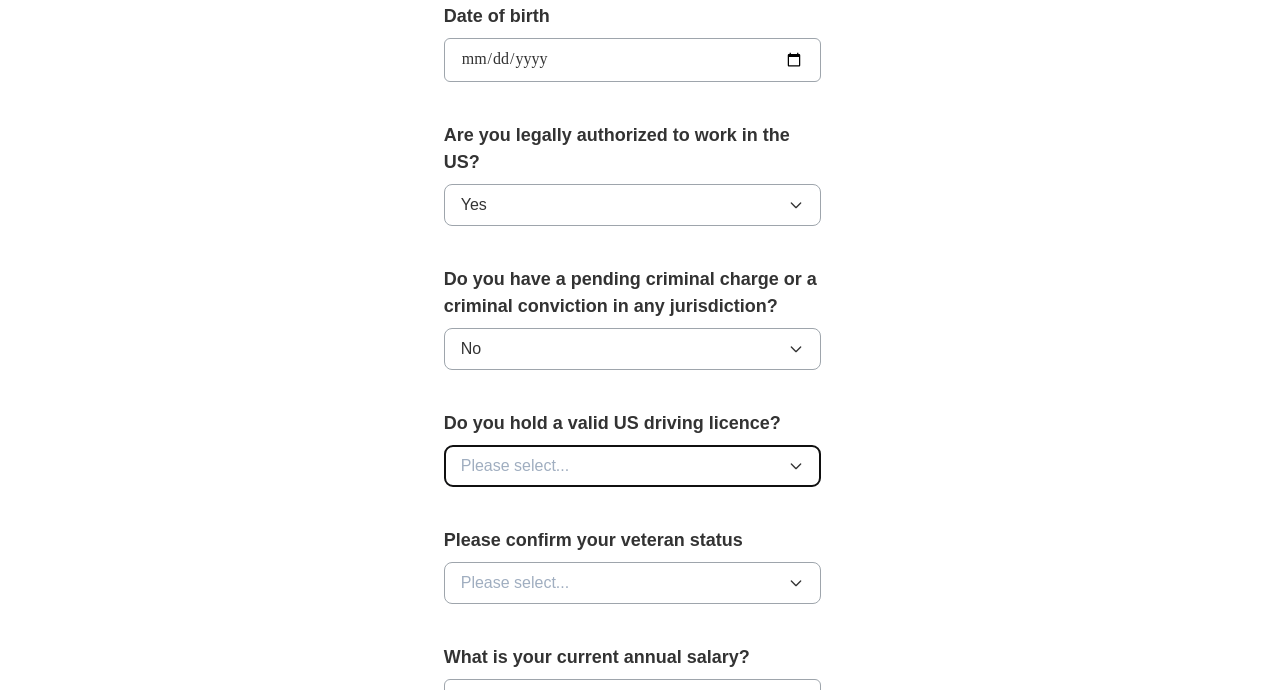 click on "Please select..." at bounding box center (633, 466) 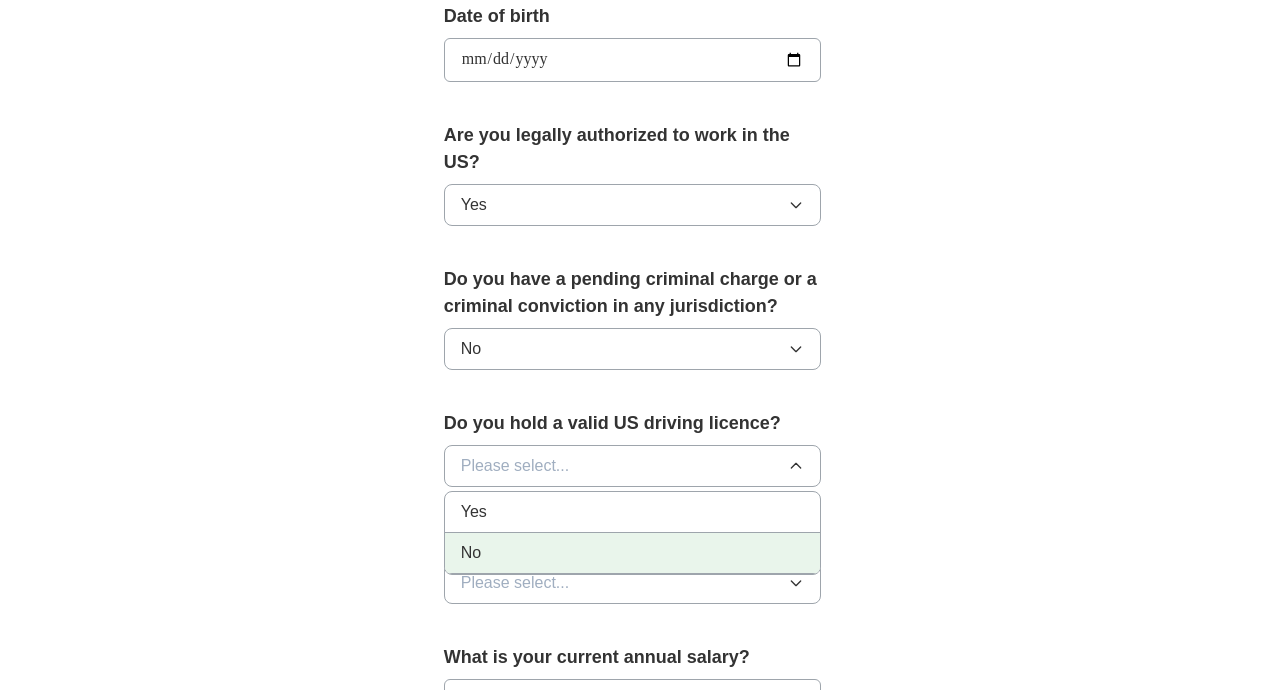 click on "No" at bounding box center (633, 553) 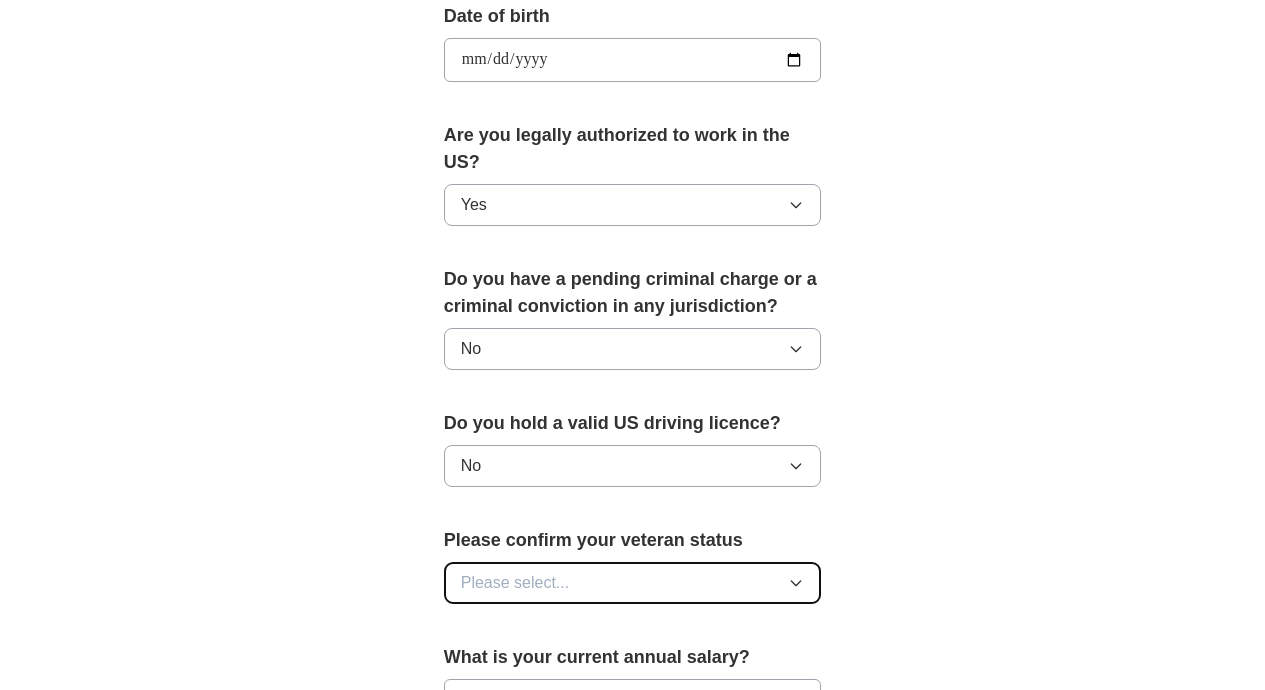 click on "Please select..." at bounding box center [633, 583] 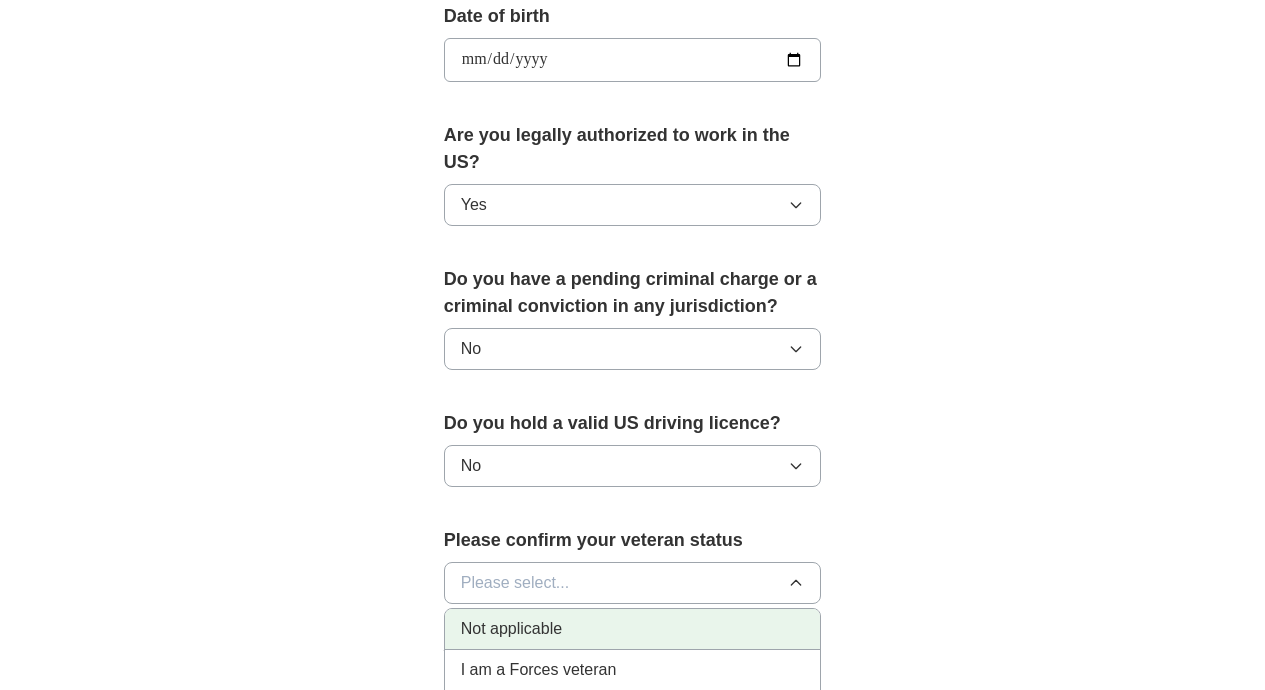 click on "Not applicable" at bounding box center (633, 629) 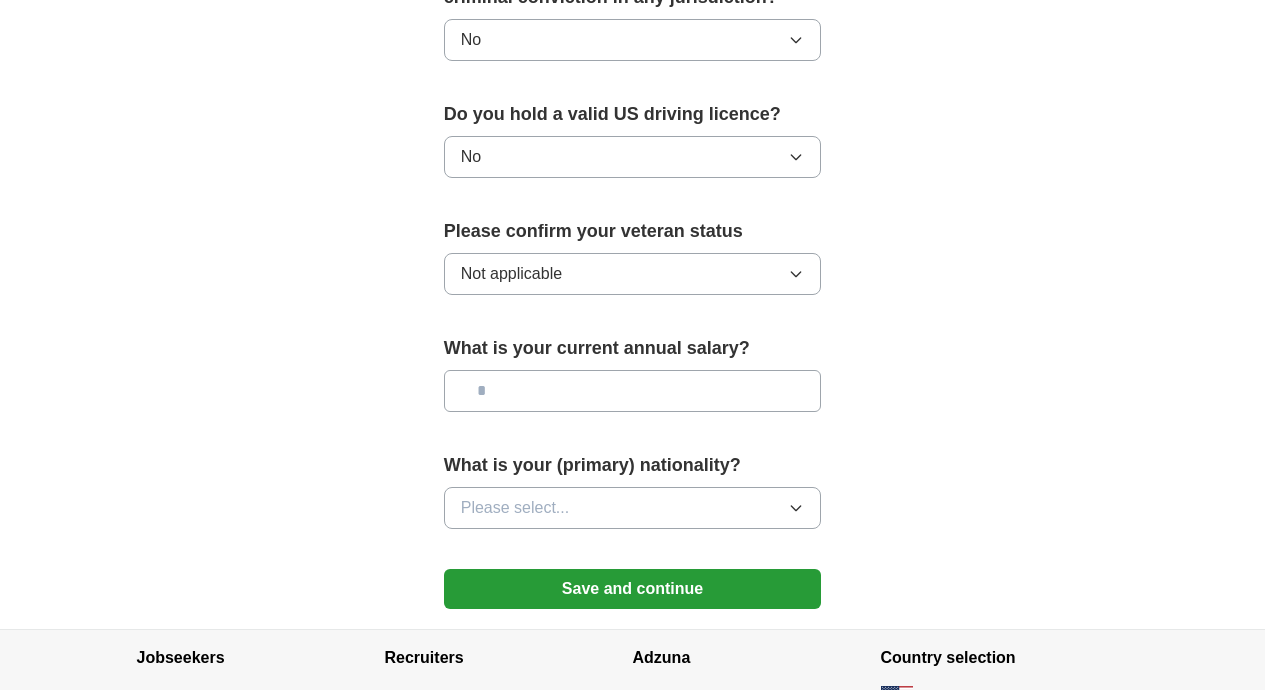scroll, scrollTop: 1282, scrollLeft: 0, axis: vertical 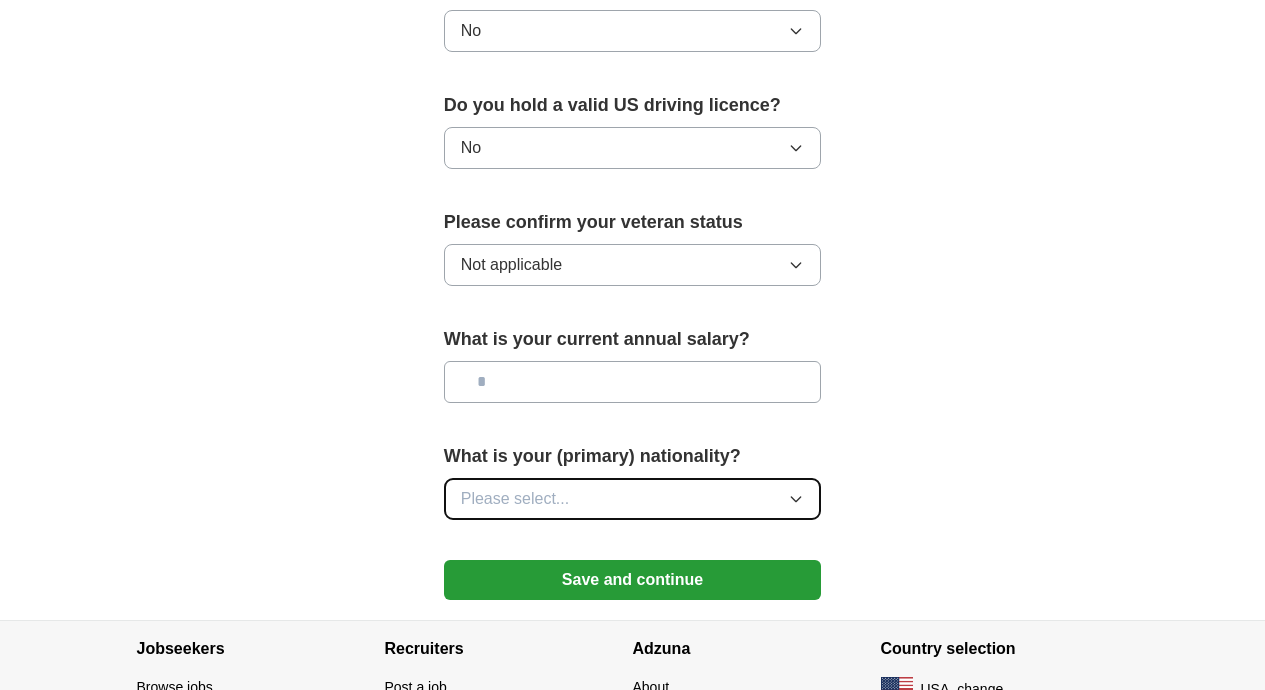 click on "Please select..." at bounding box center [633, 499] 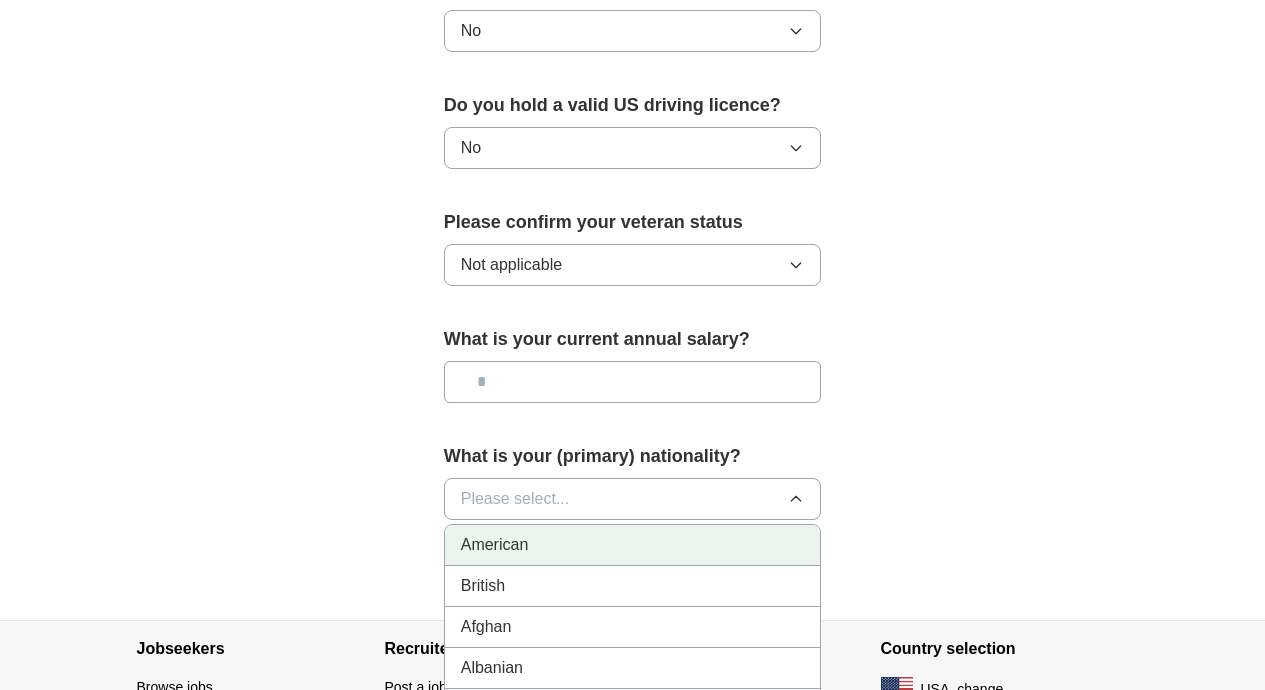 click on "American" at bounding box center [633, 545] 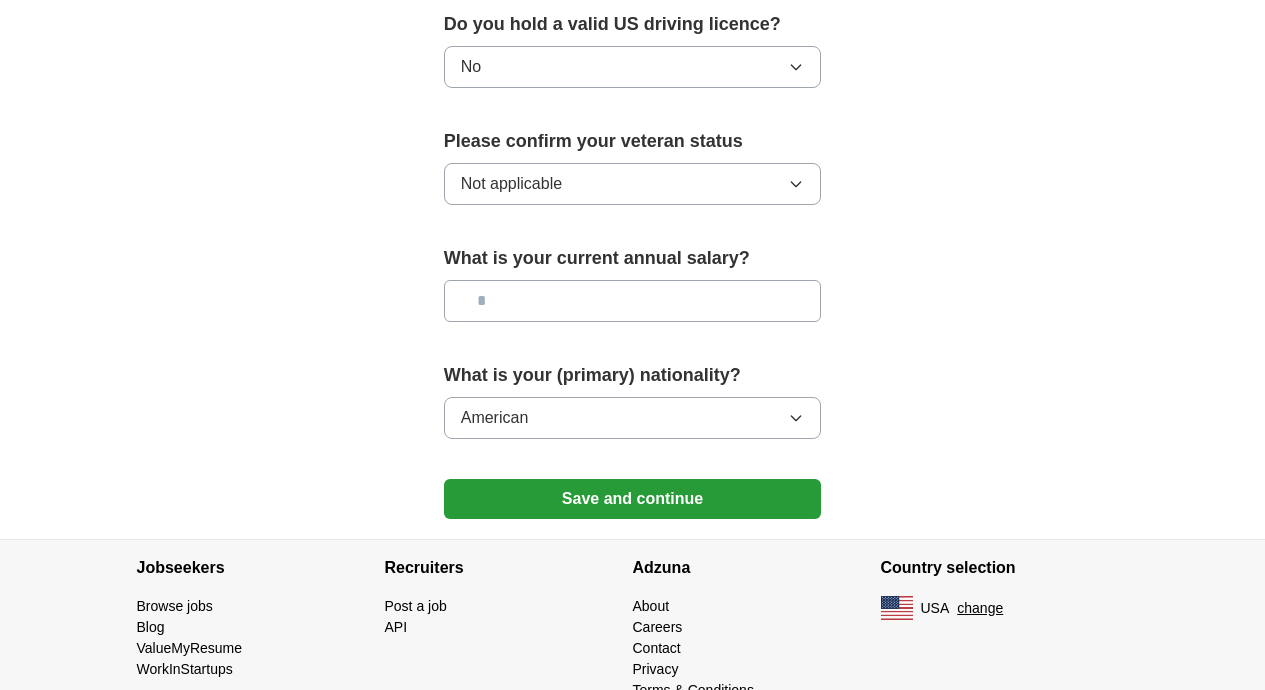scroll, scrollTop: 1360, scrollLeft: 0, axis: vertical 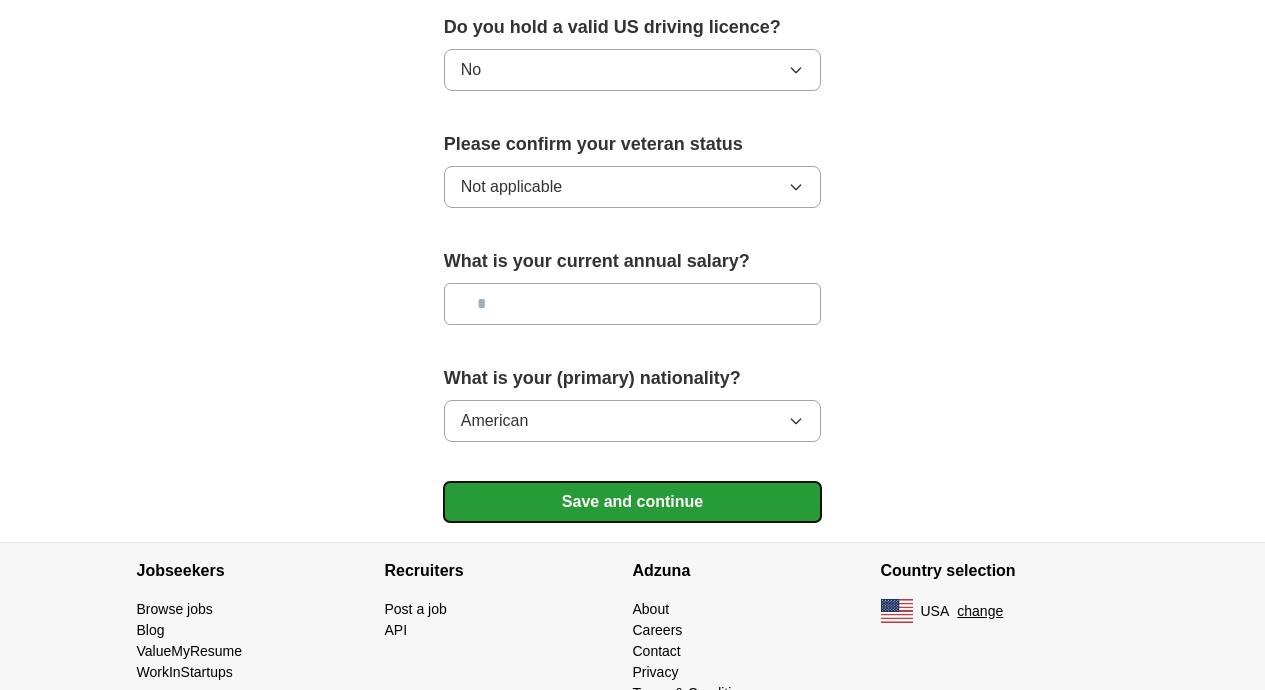click on "Save and continue" at bounding box center (633, 502) 